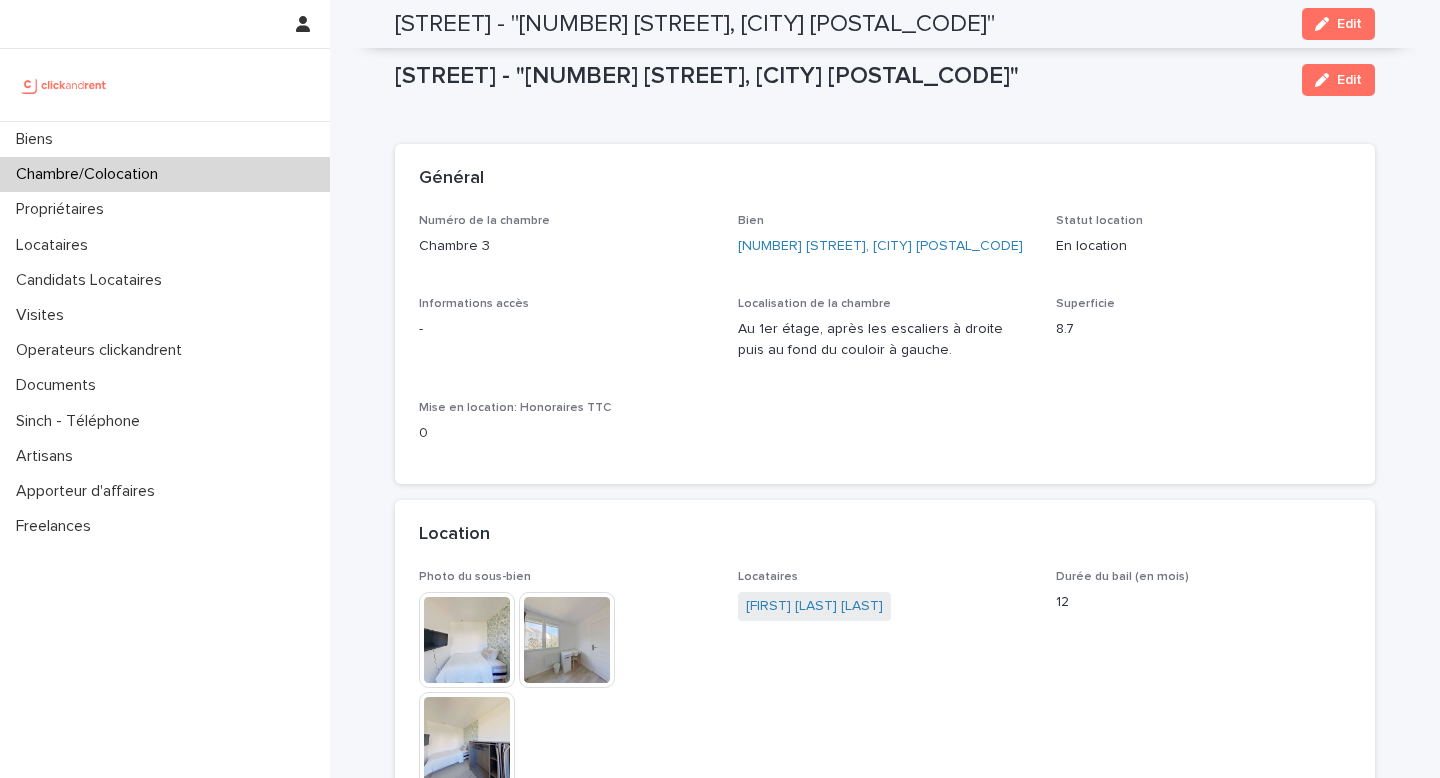 scroll, scrollTop: 0, scrollLeft: 0, axis: both 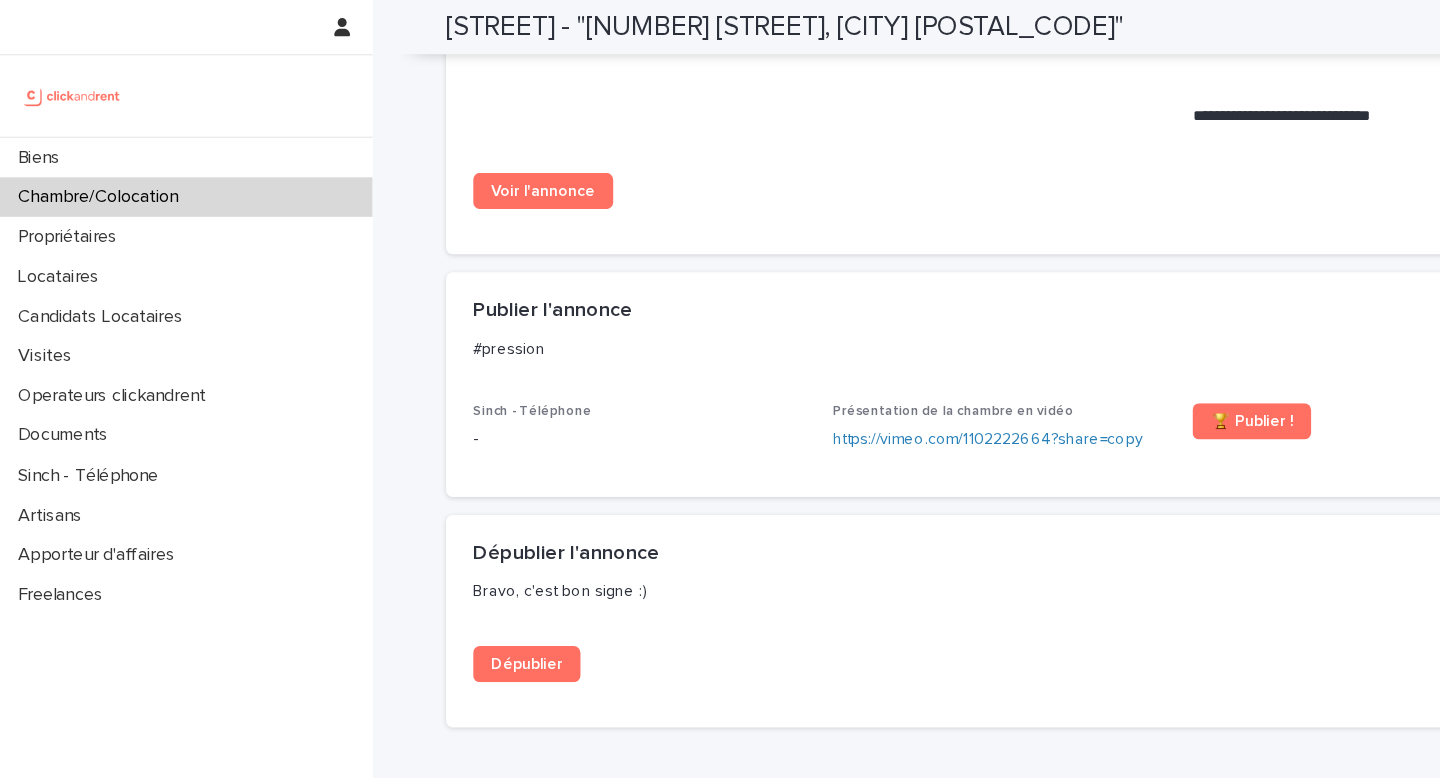 drag, startPoint x: 506, startPoint y: 189, endPoint x: 550, endPoint y: 6, distance: 188.2153 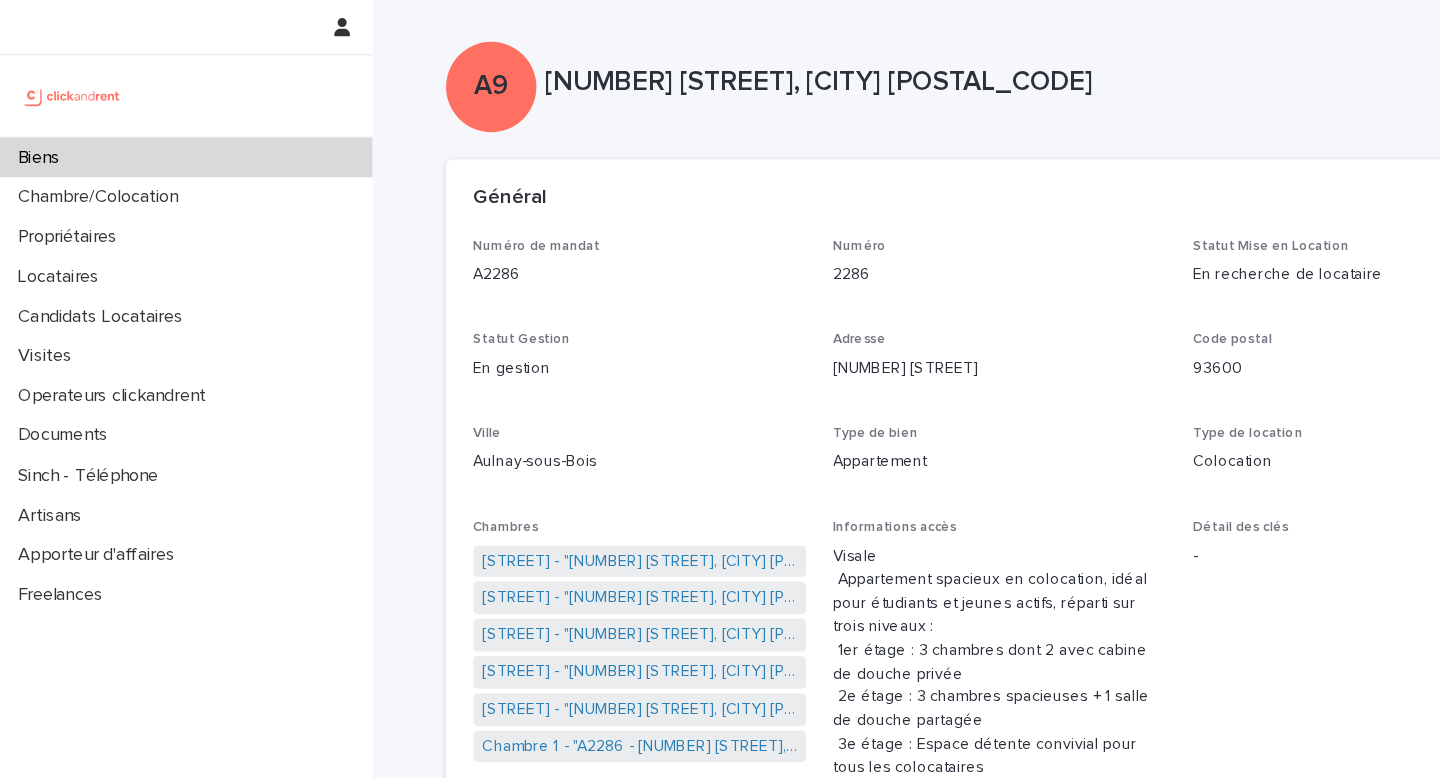 scroll, scrollTop: 0, scrollLeft: 0, axis: both 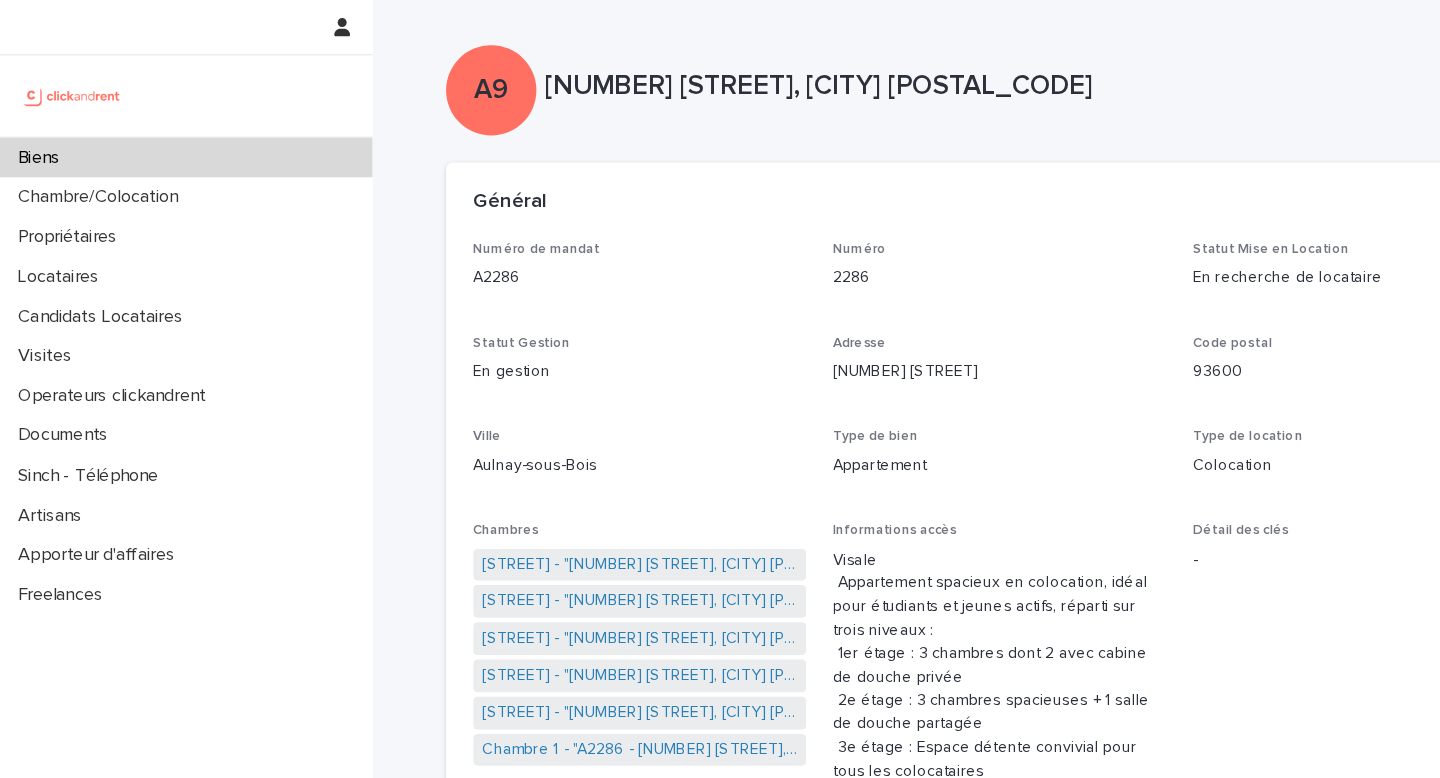 click on "Biens" at bounding box center [165, 139] 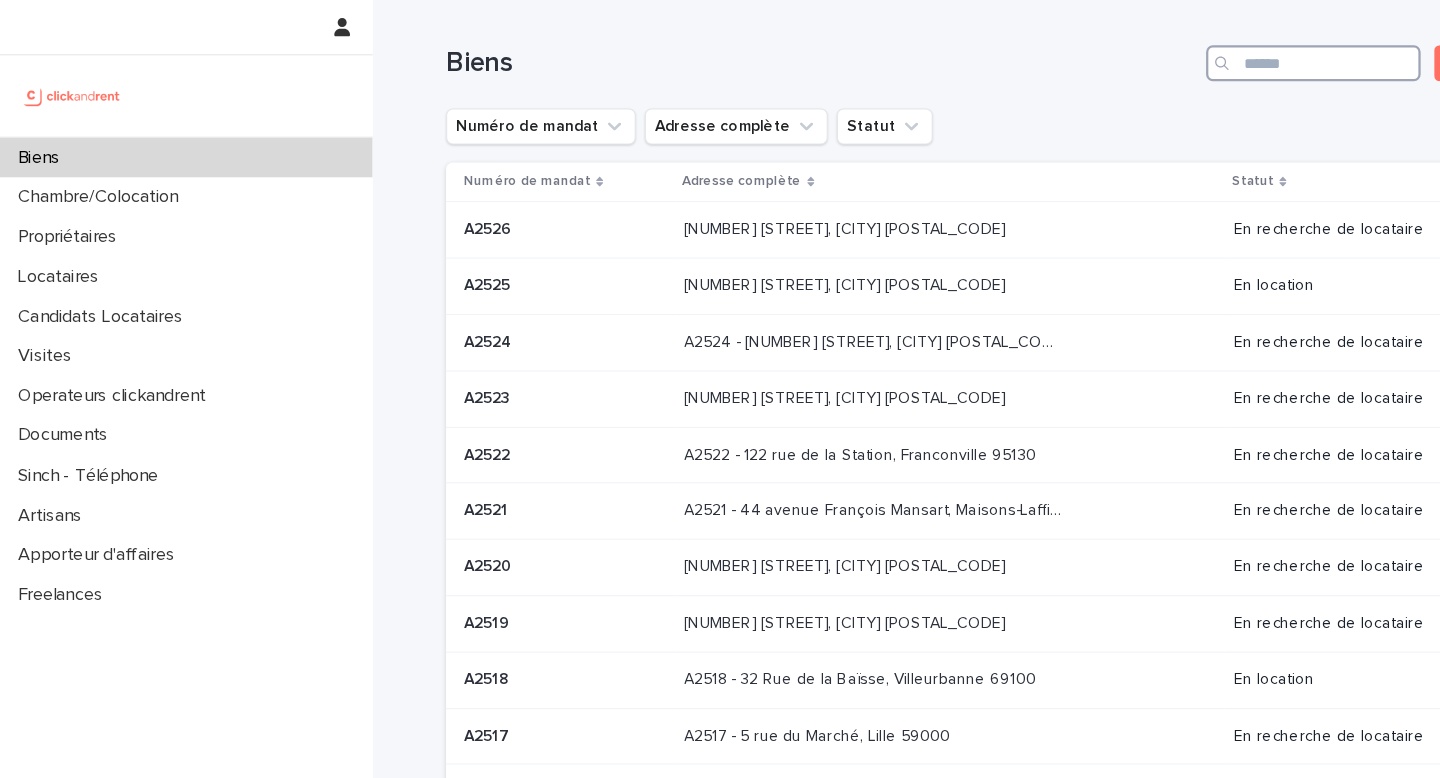 click at bounding box center (1163, 56) 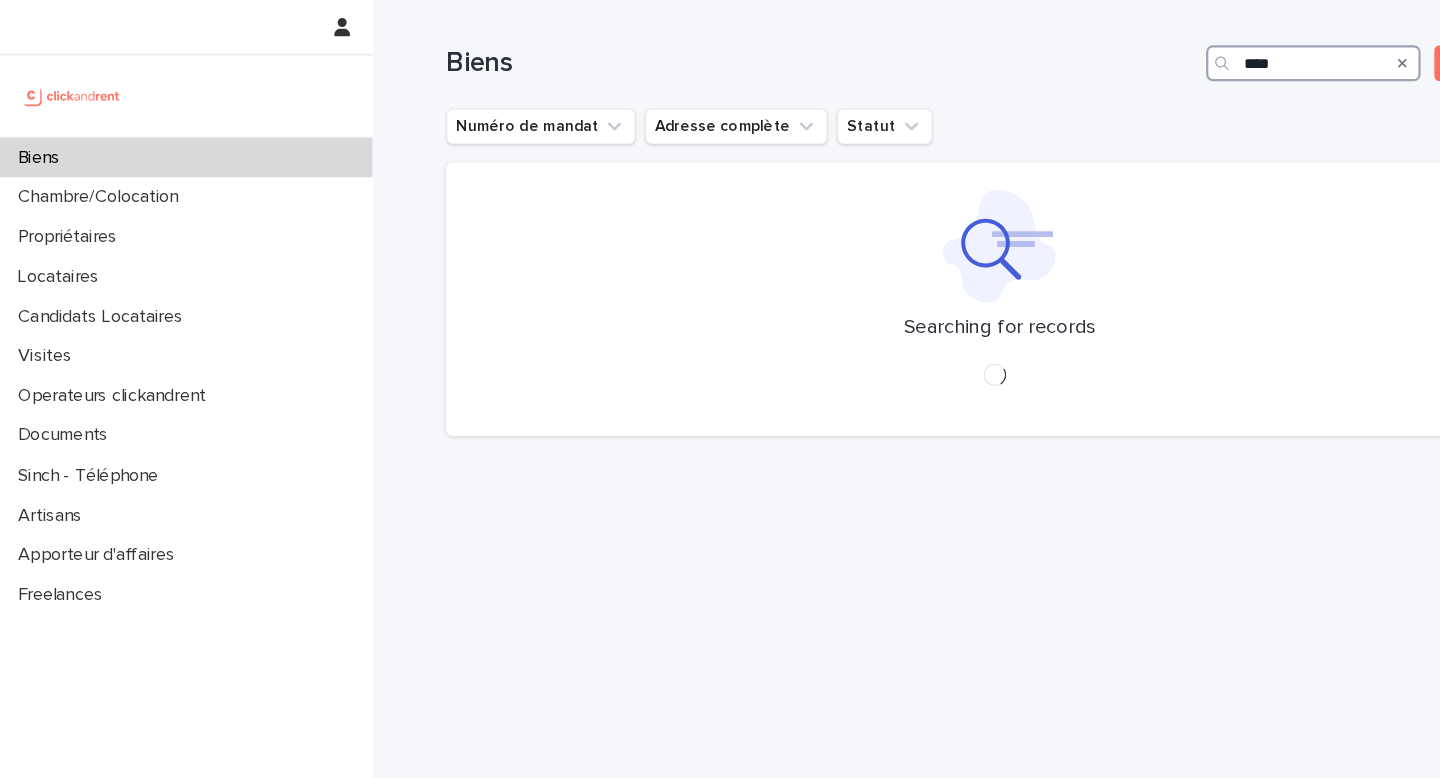 type on "*****" 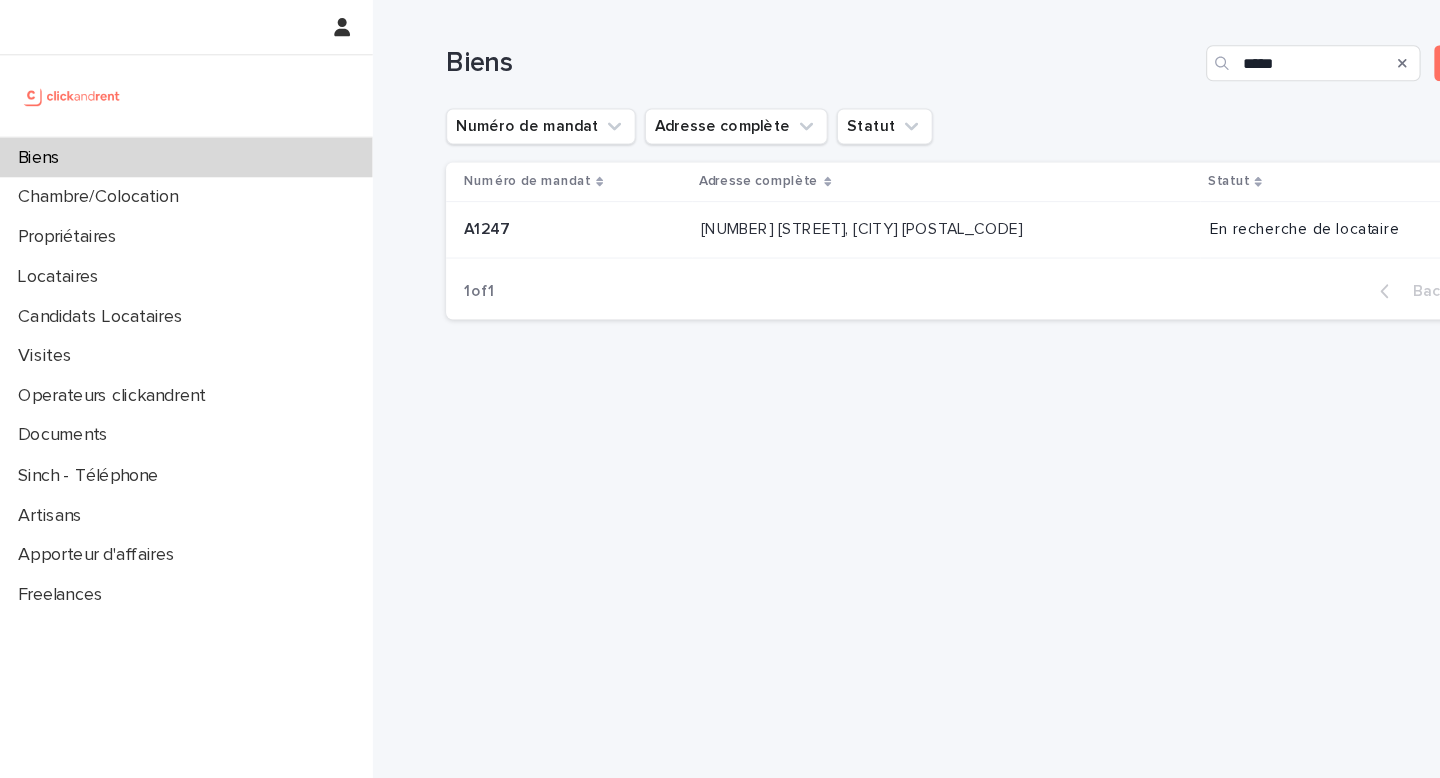 click on "[NUMBER] [STREET], [CITY] [POSTAL_CODE]" at bounding box center [765, 201] 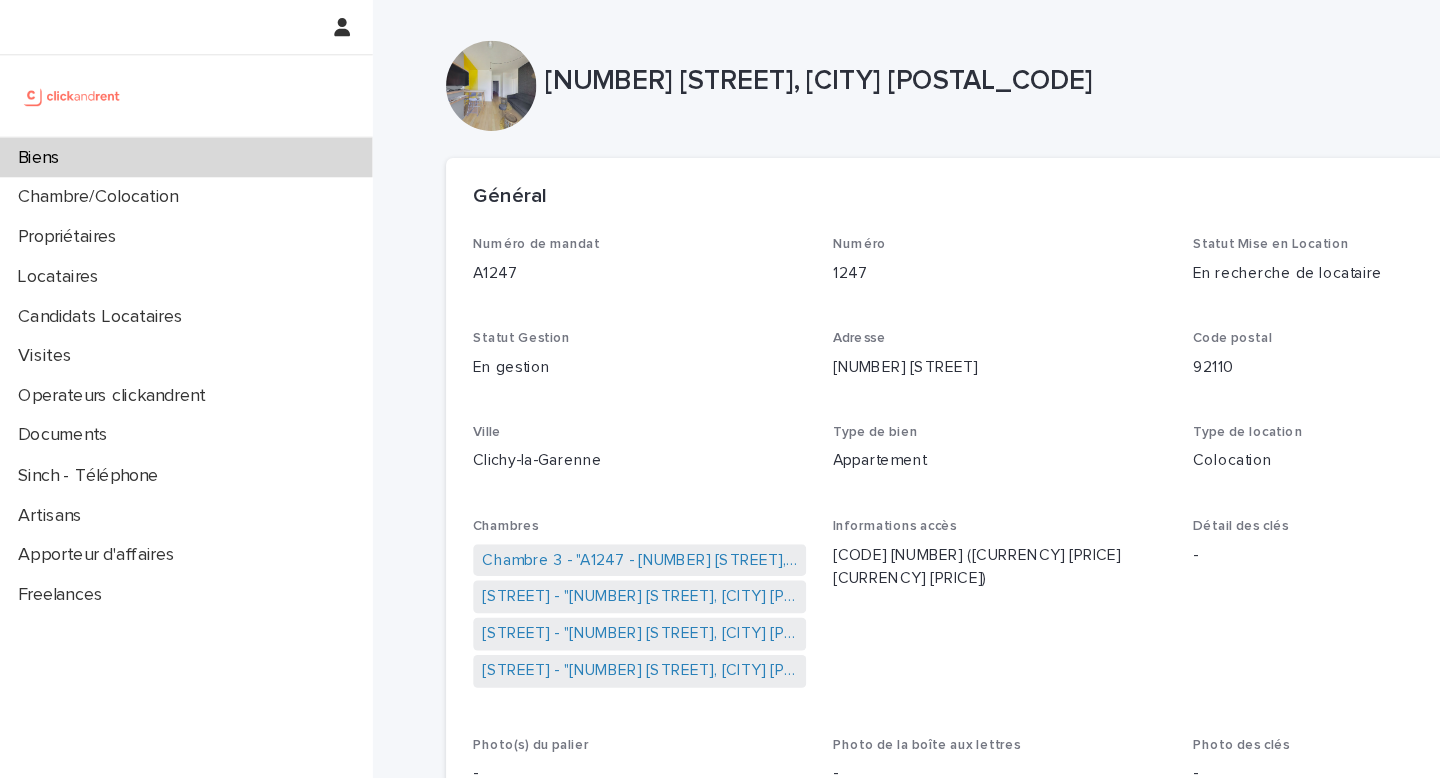 scroll, scrollTop: 0, scrollLeft: 0, axis: both 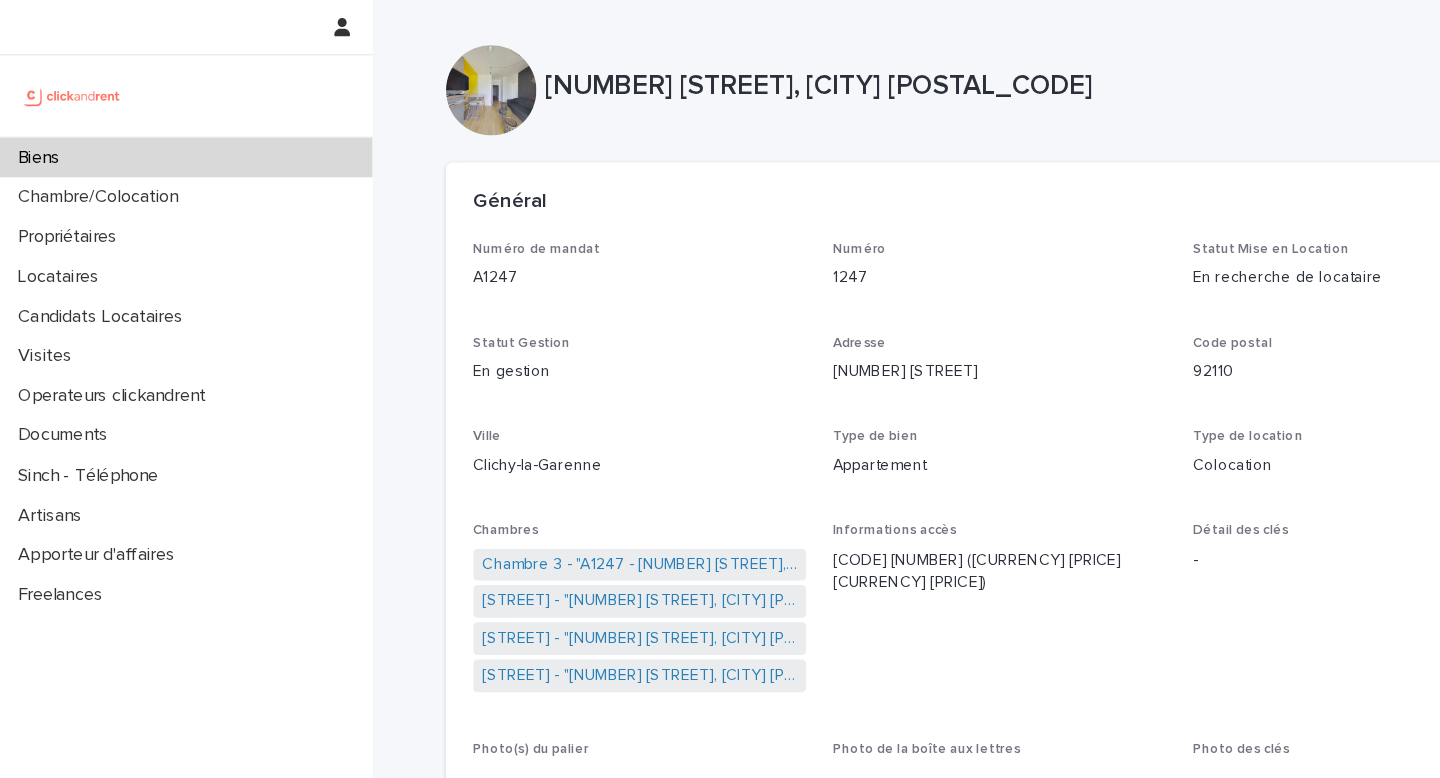 click on "Biens" at bounding box center [165, 139] 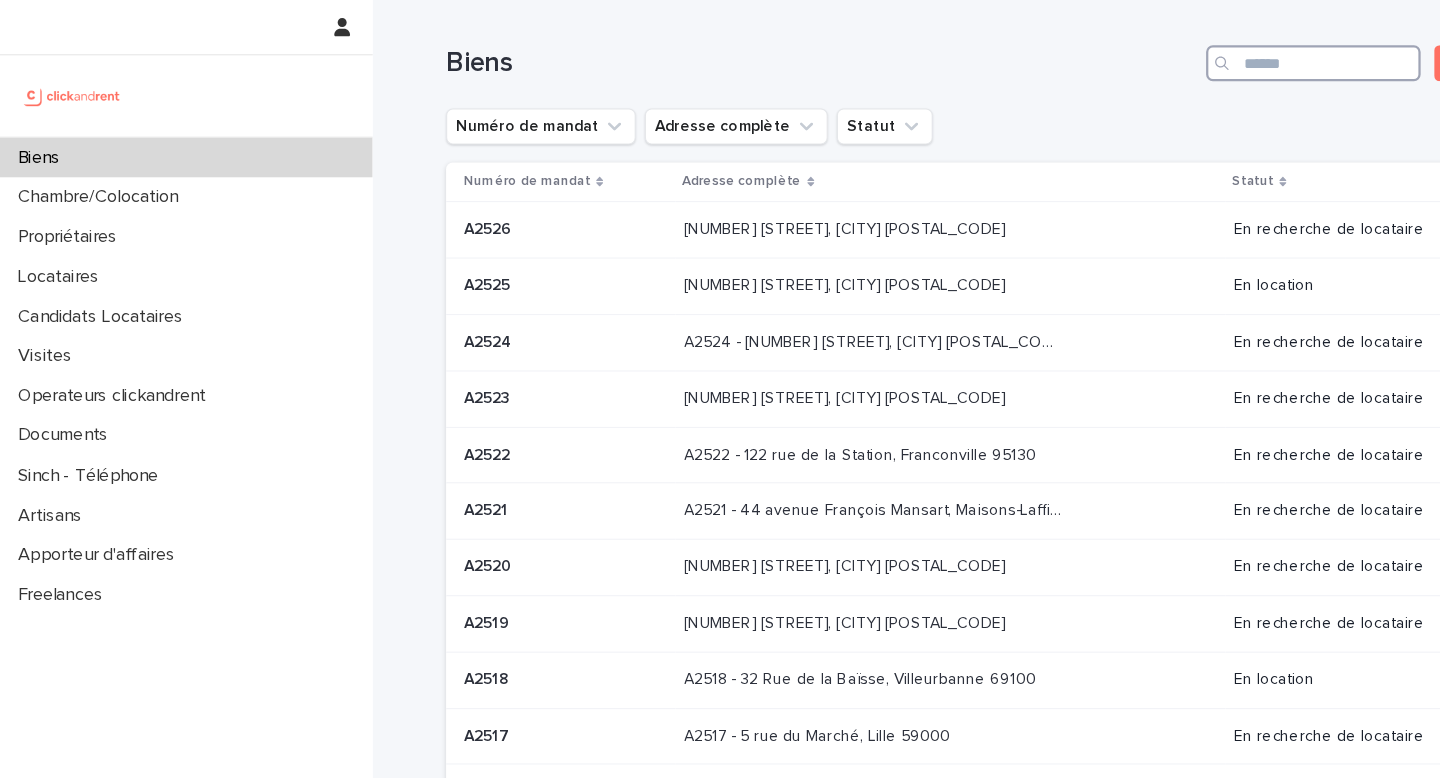 click at bounding box center [1163, 56] 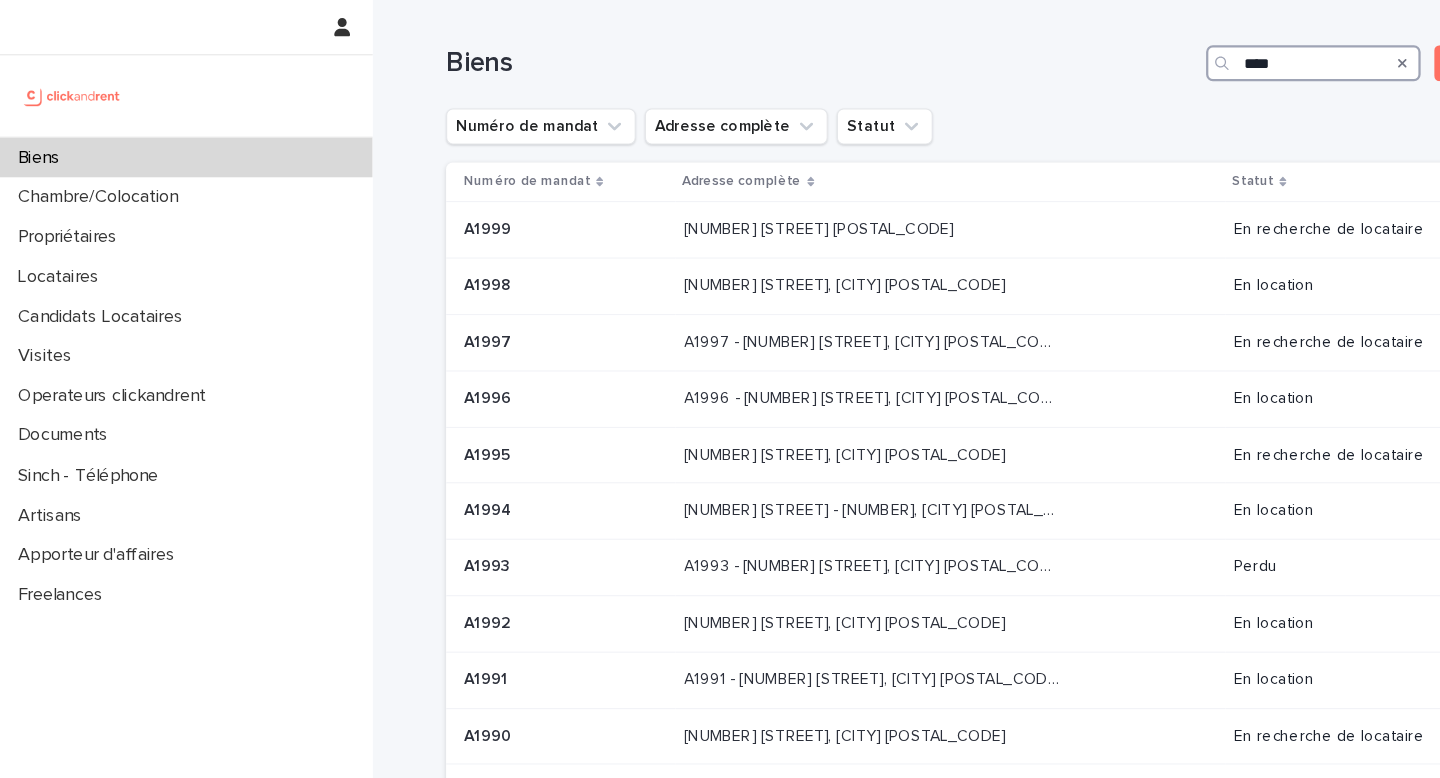 type on "*****" 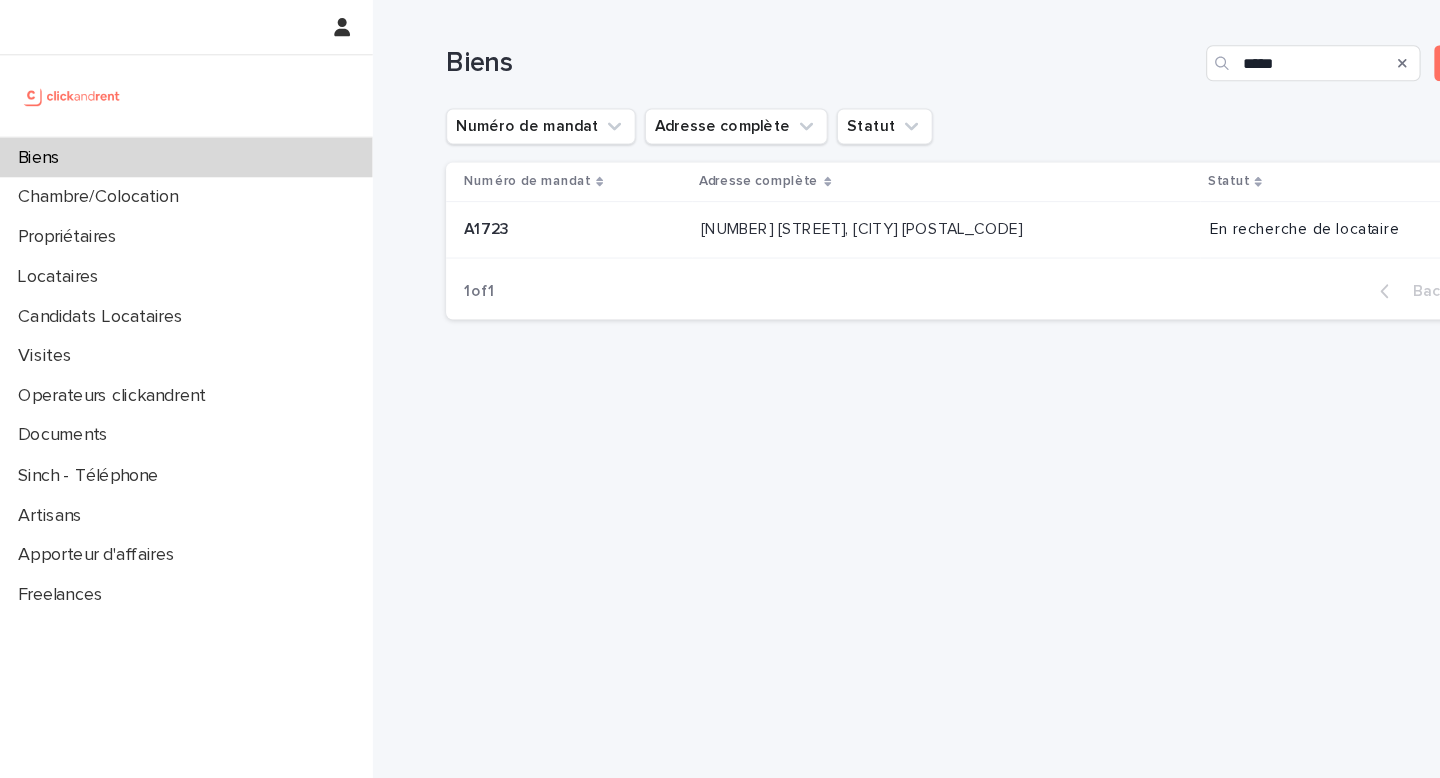click on "[NUMBER] [STREET], [CITY] [POSTAL_CODE]" at bounding box center (765, 201) 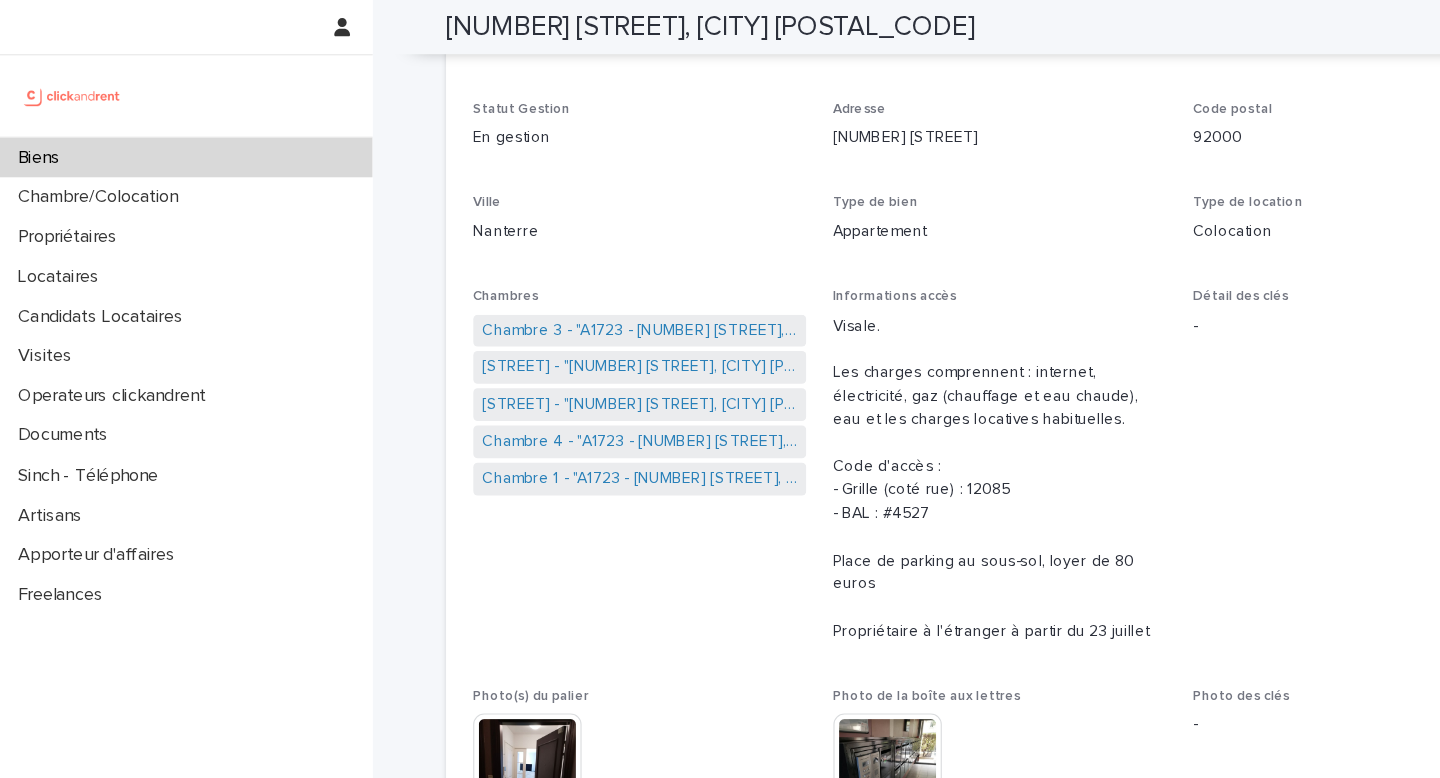scroll, scrollTop: 0, scrollLeft: 0, axis: both 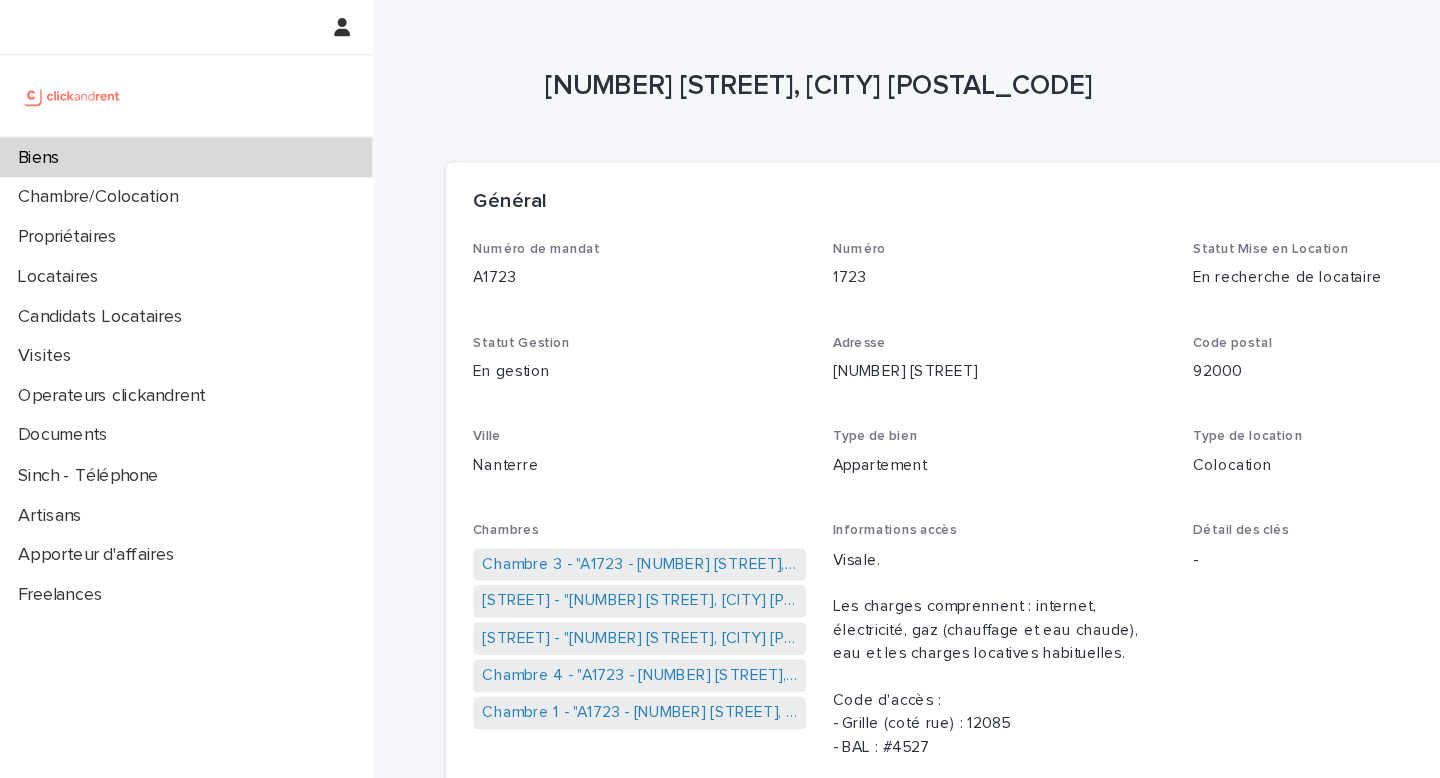 click on "Biens" at bounding box center (165, 139) 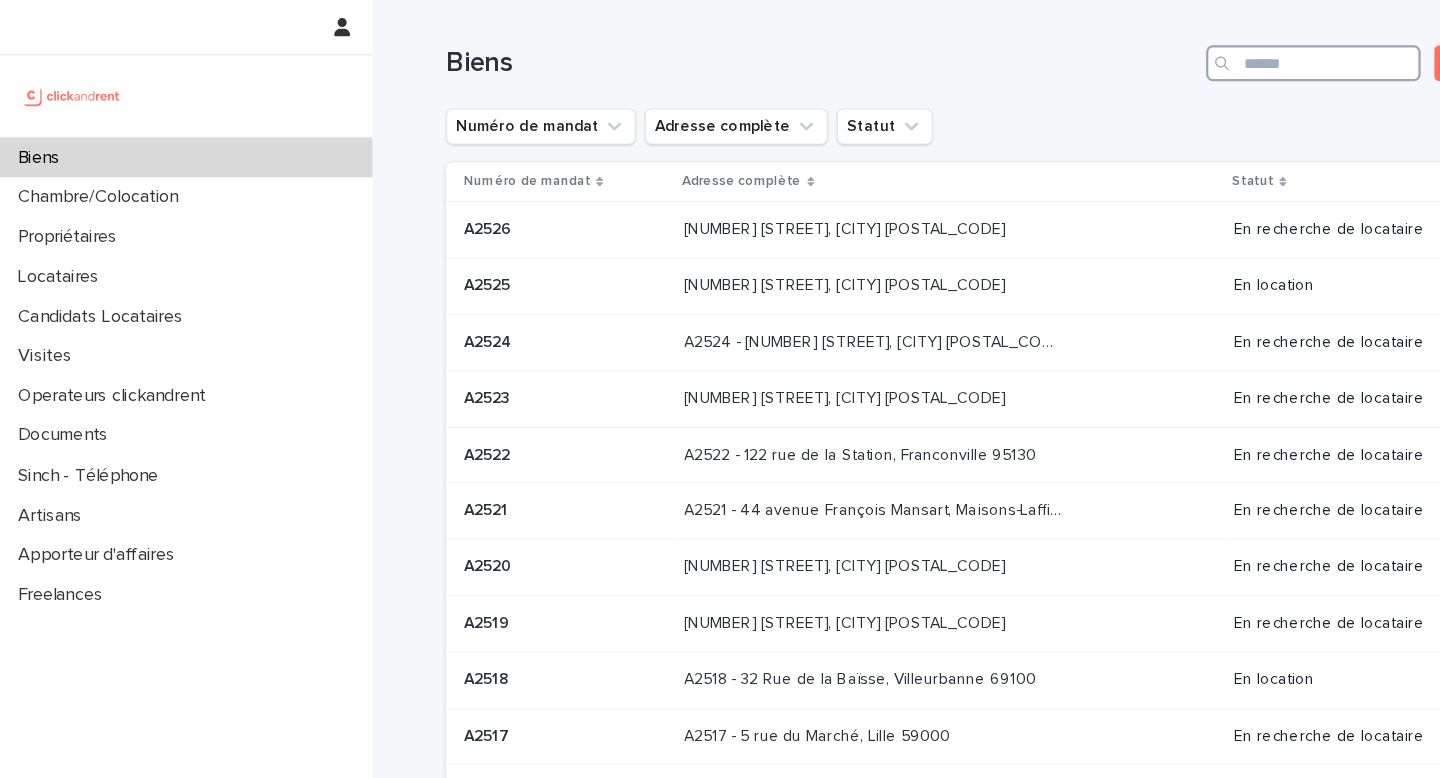 click at bounding box center [1163, 56] 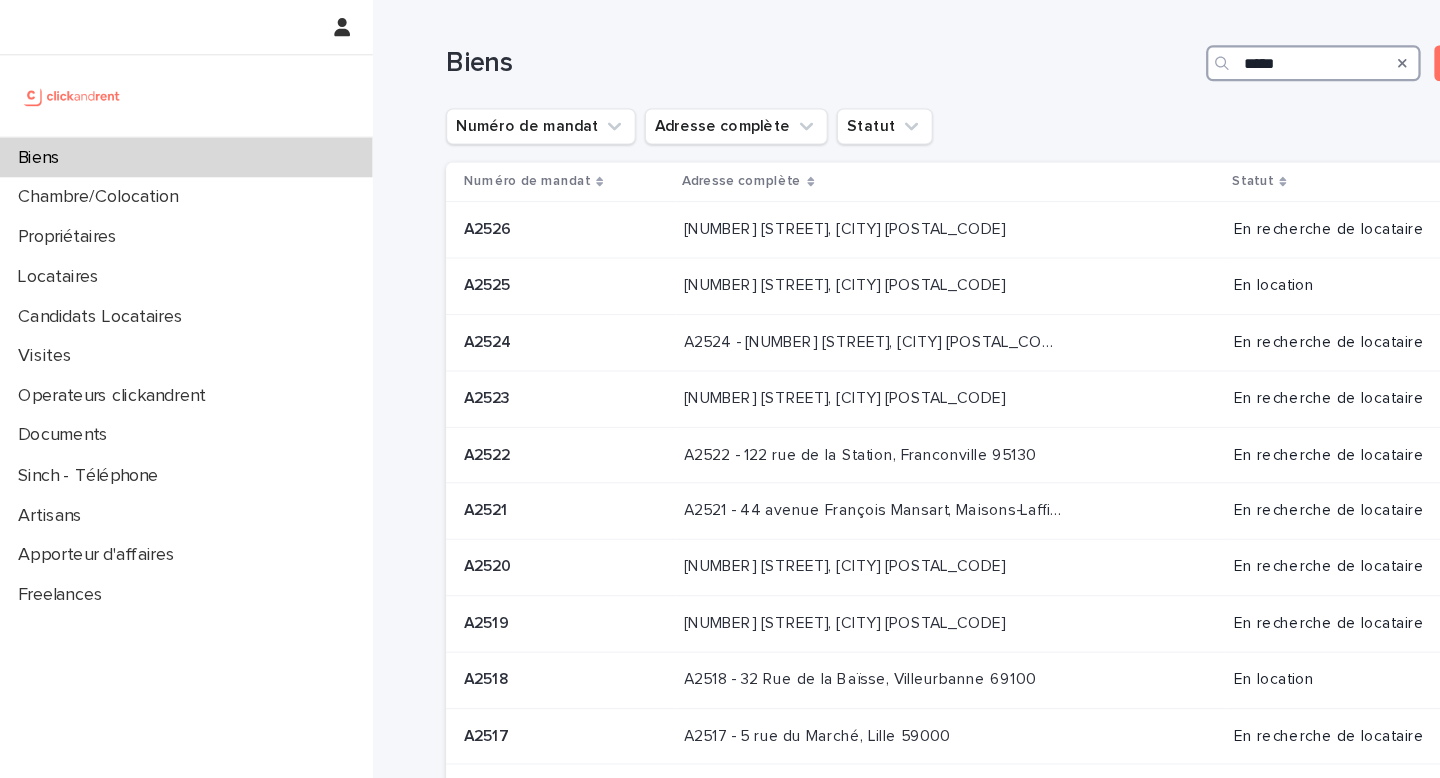 type on "*****" 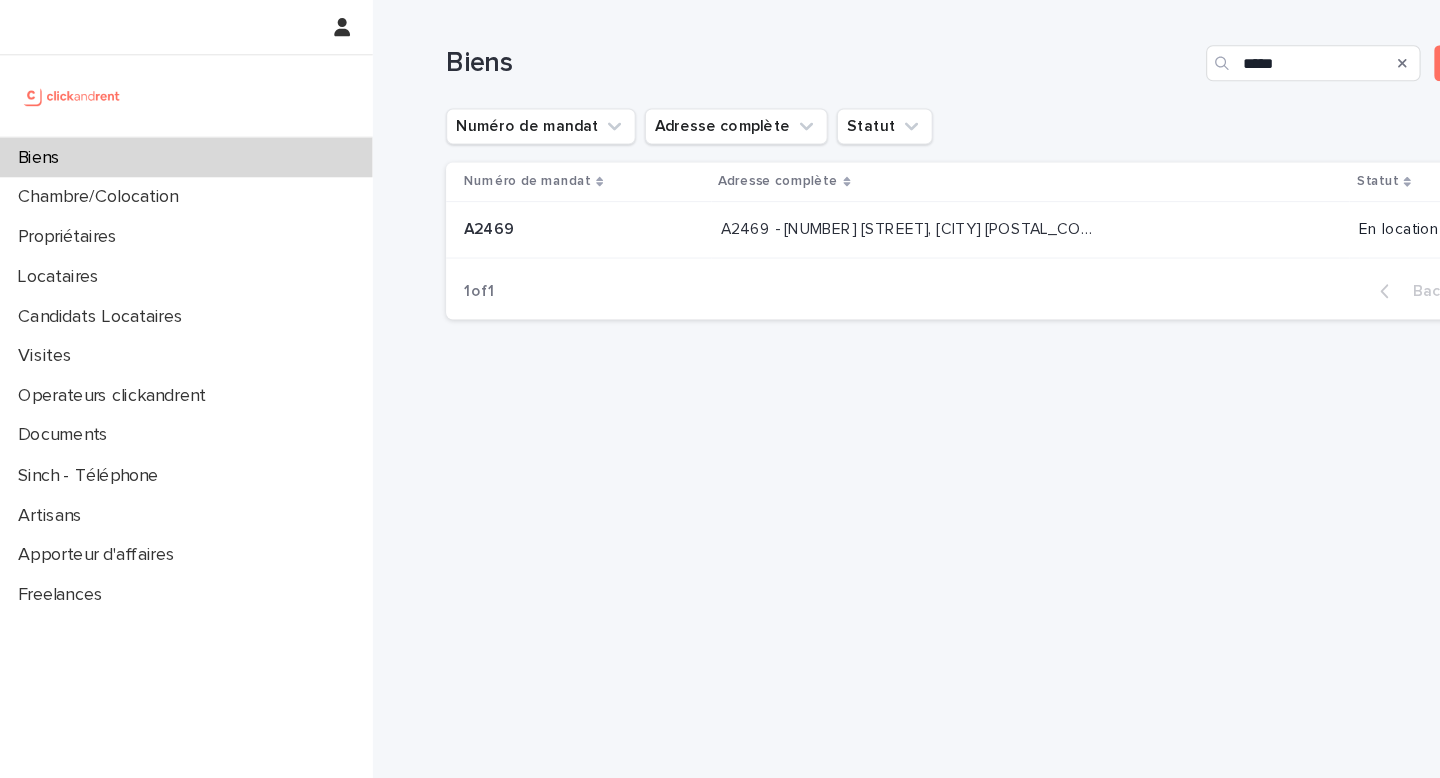 click on "[NUMBER] [STREET], [CITY] [POSTAL_CODE] [NUMBER] [STREET], [CITY] [POSTAL_CODE]" at bounding box center [912, 203] 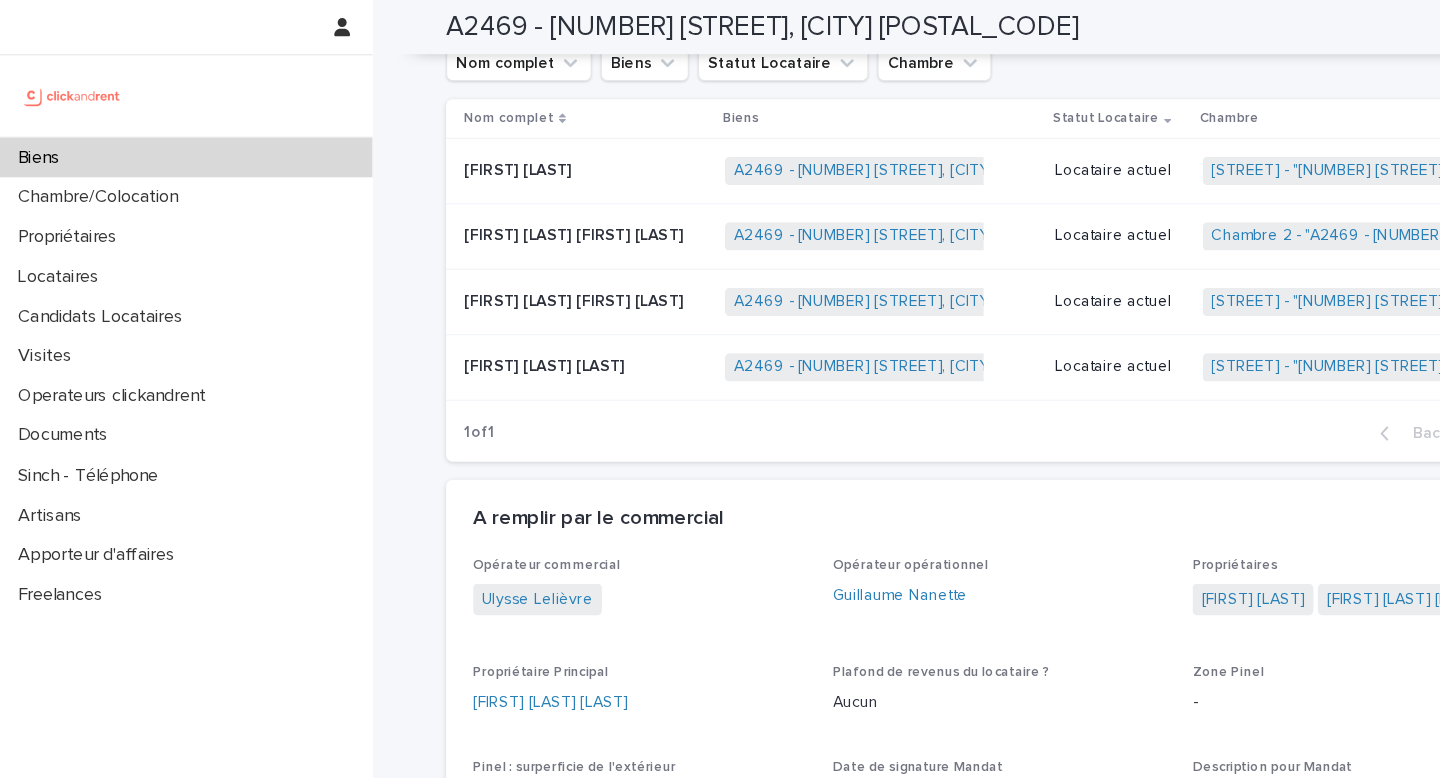 scroll, scrollTop: 1049, scrollLeft: 0, axis: vertical 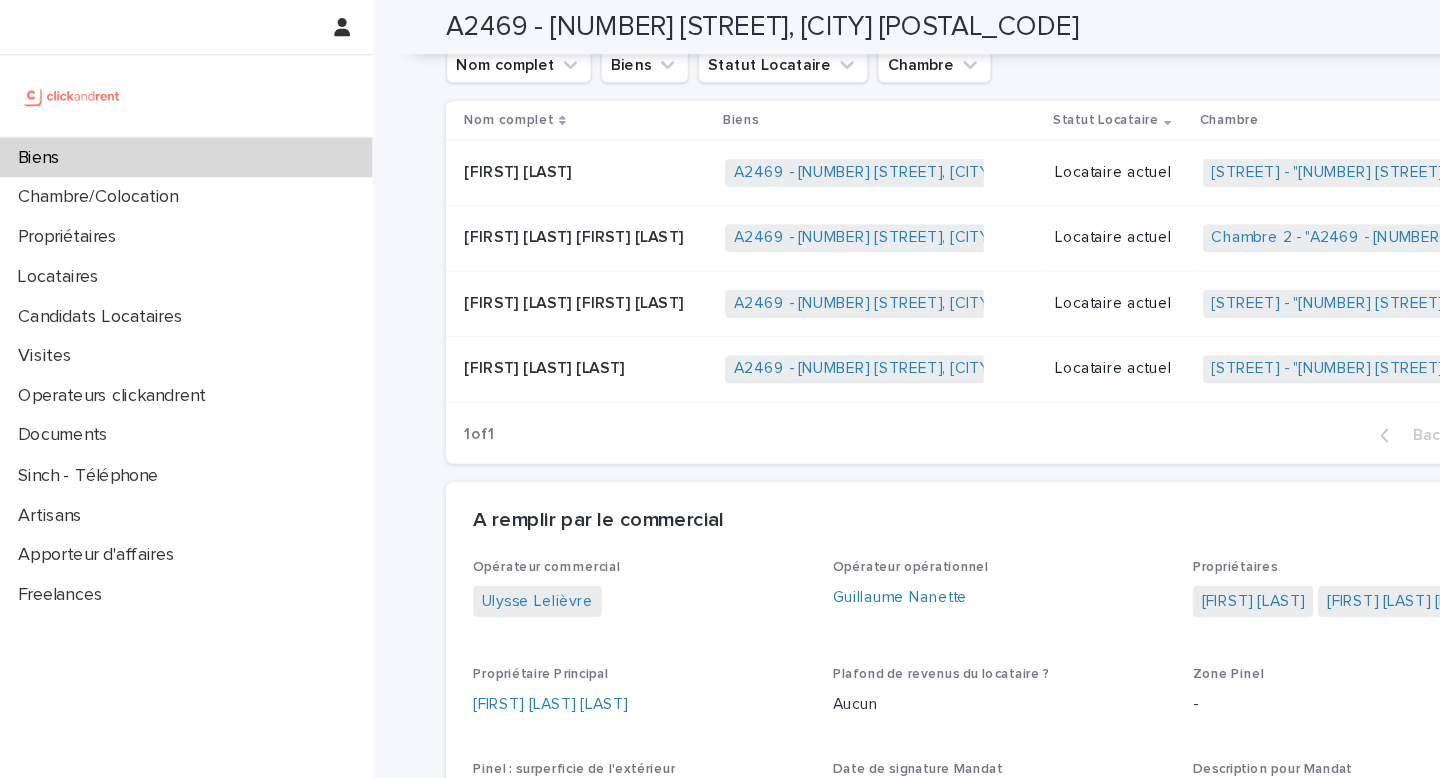 click on "Biens" at bounding box center (165, 139) 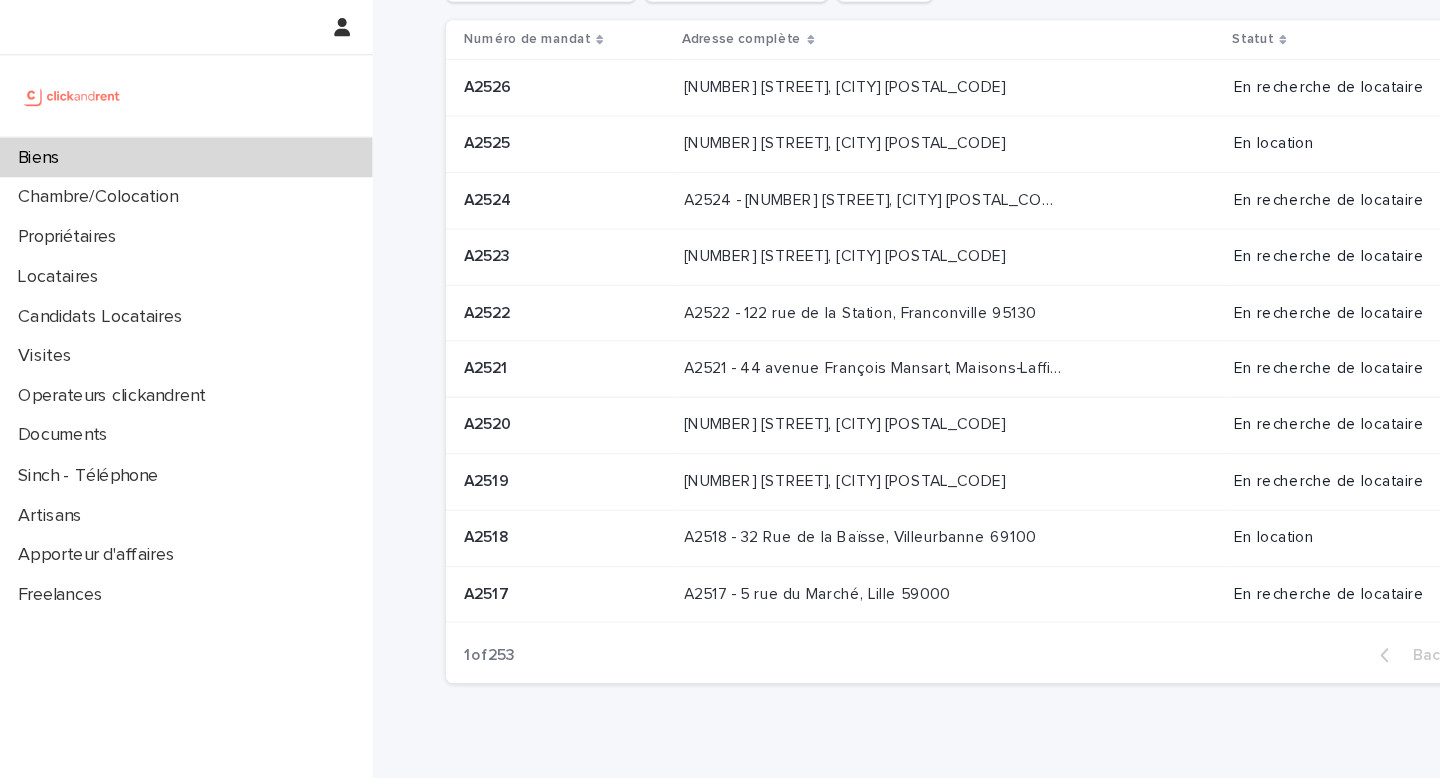 scroll, scrollTop: 0, scrollLeft: 0, axis: both 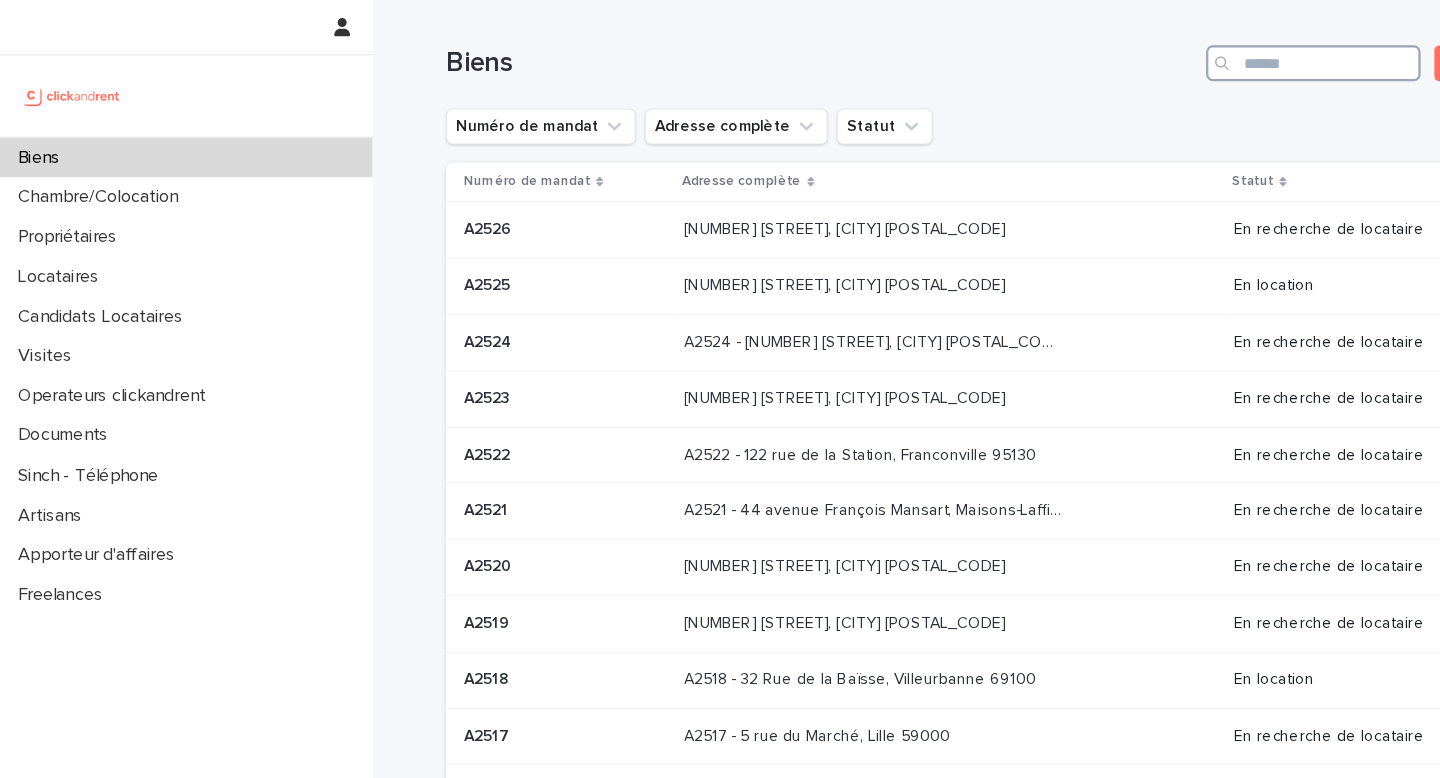 click at bounding box center (1163, 56) 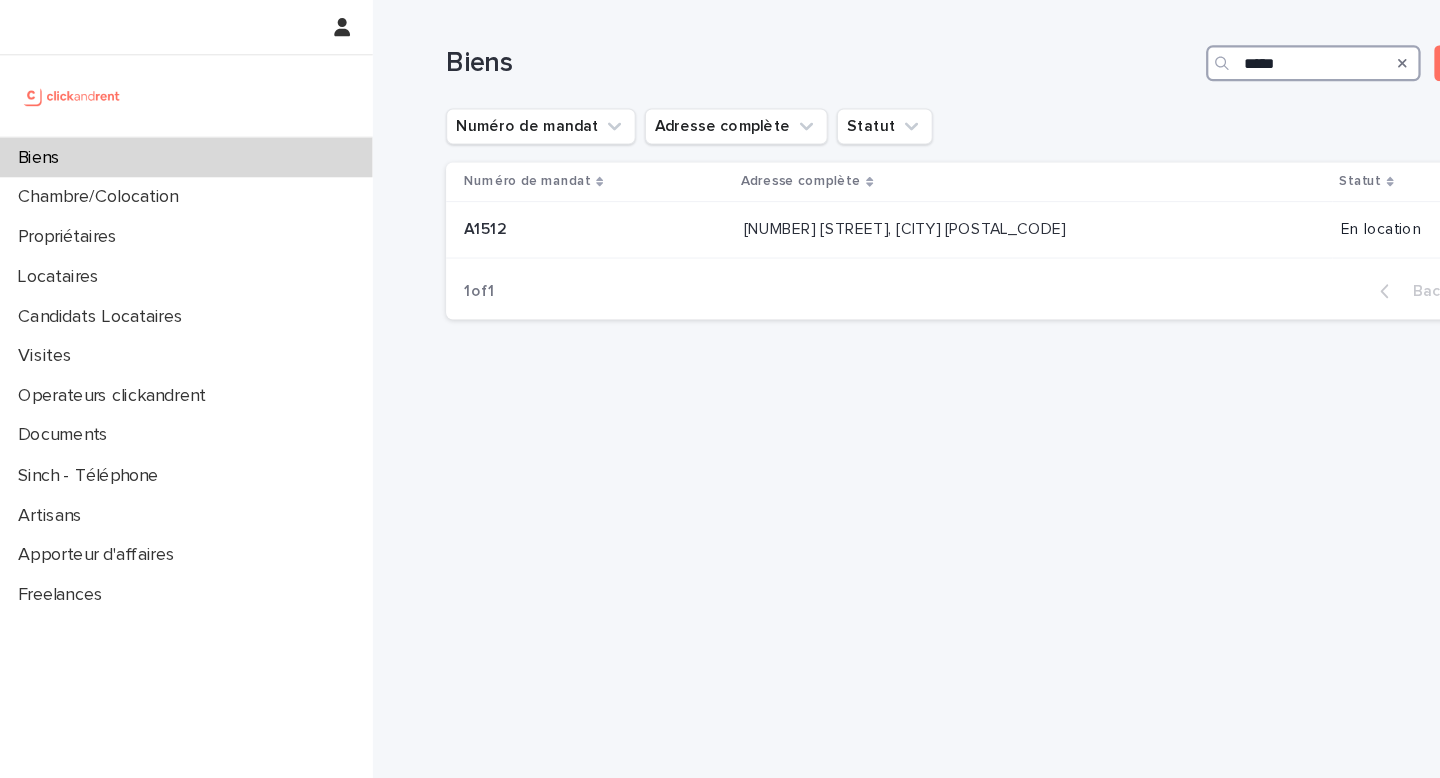 type on "*****" 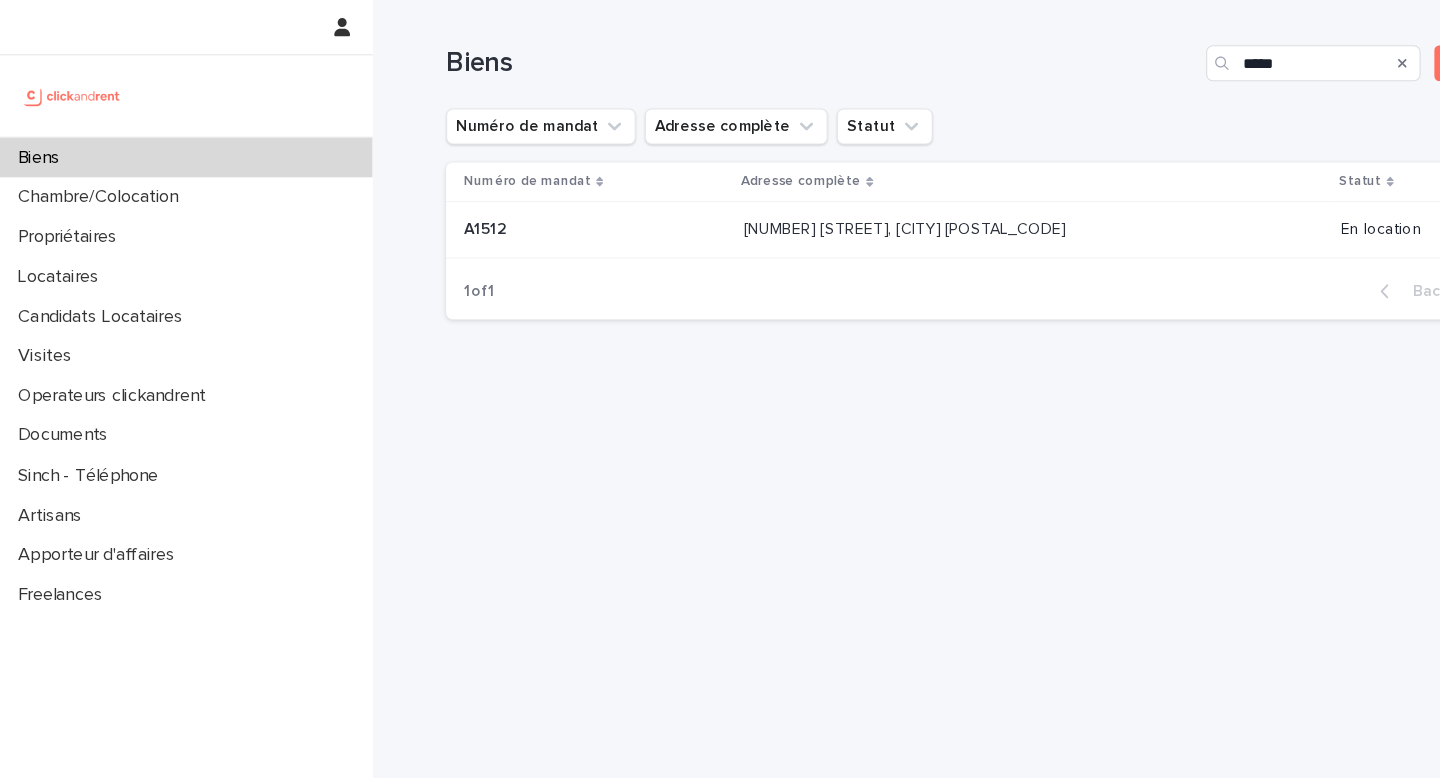 click on "[NUMBER] [STREET], [CITY] [POSTAL_CODE] [NUMBER] [STREET], [CITY] [POSTAL_CODE]" at bounding box center (914, 203) 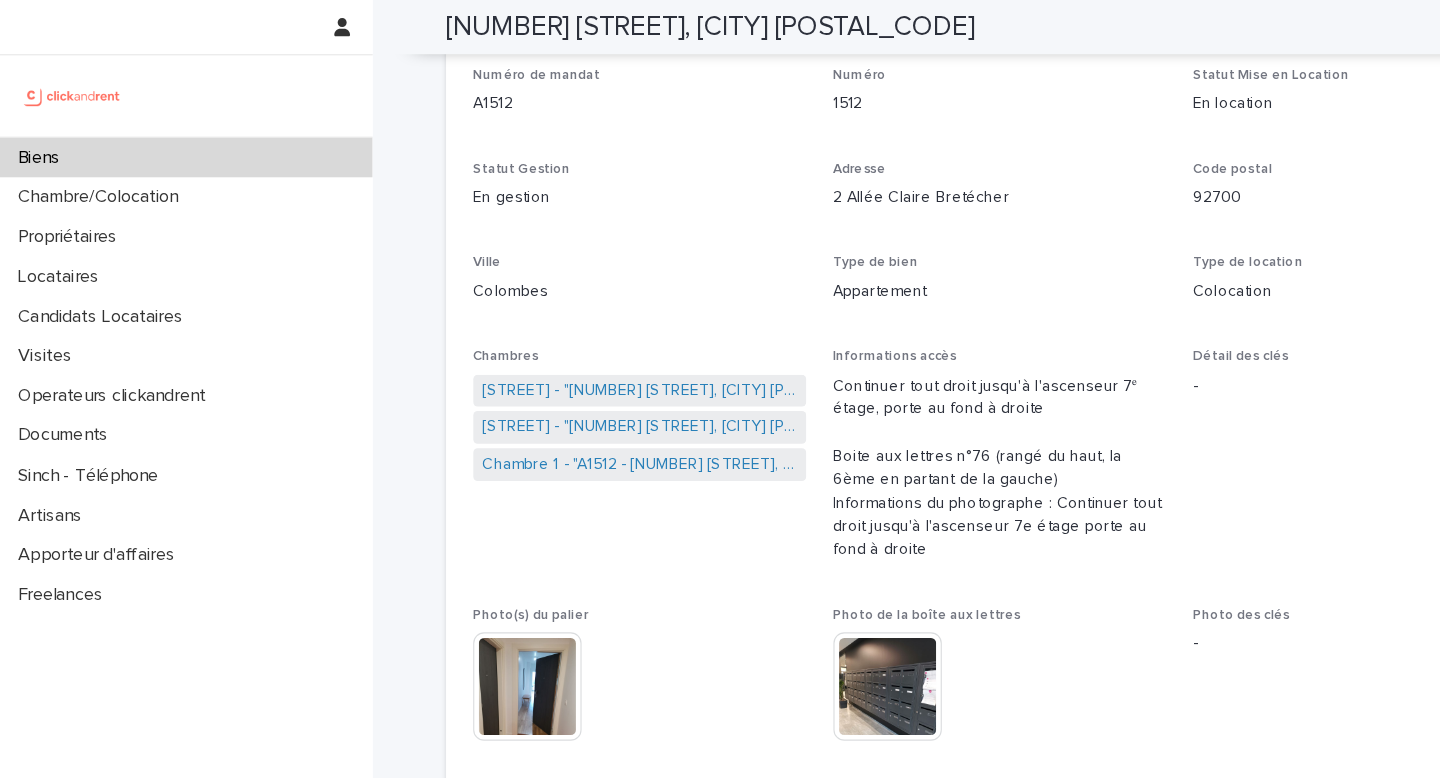 scroll, scrollTop: 0, scrollLeft: 0, axis: both 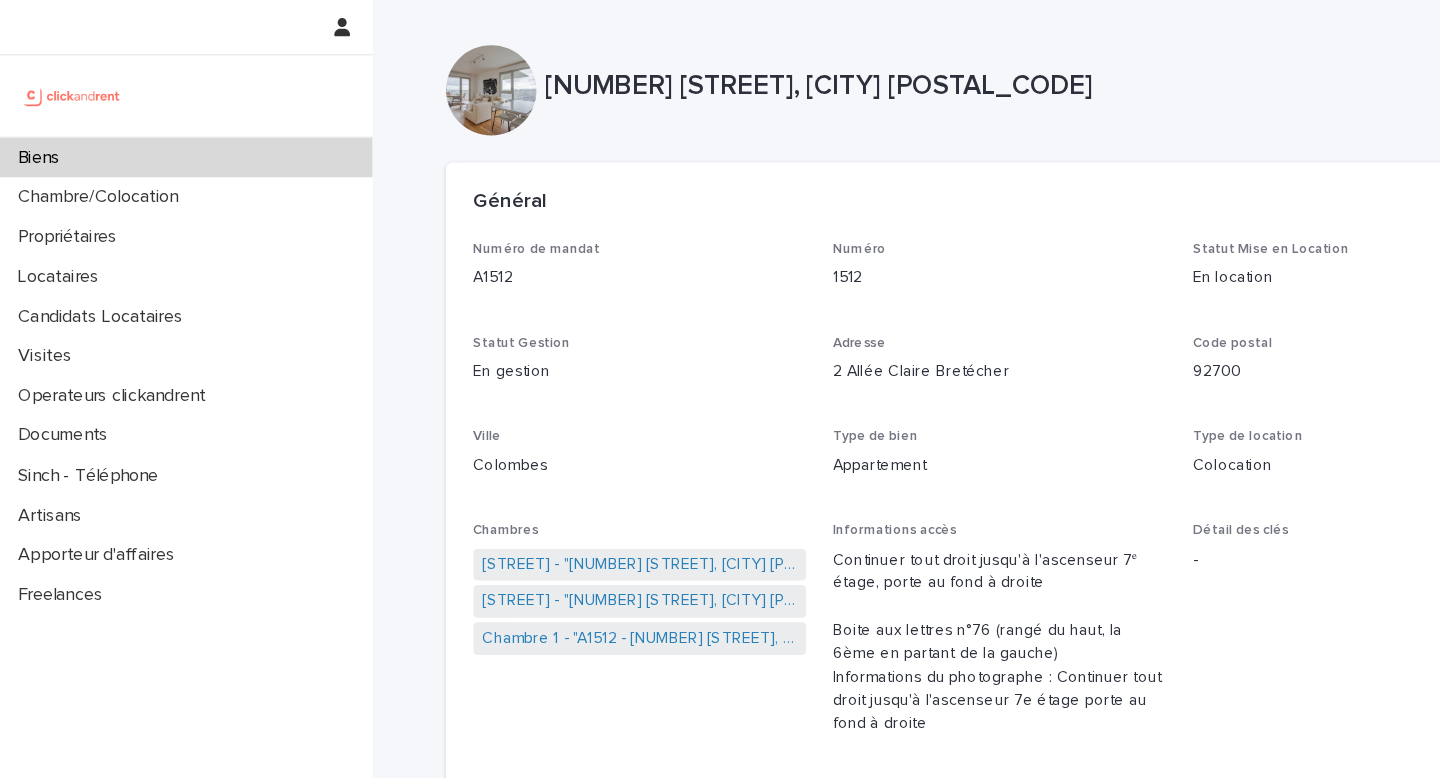 click on "Biens" at bounding box center (165, 139) 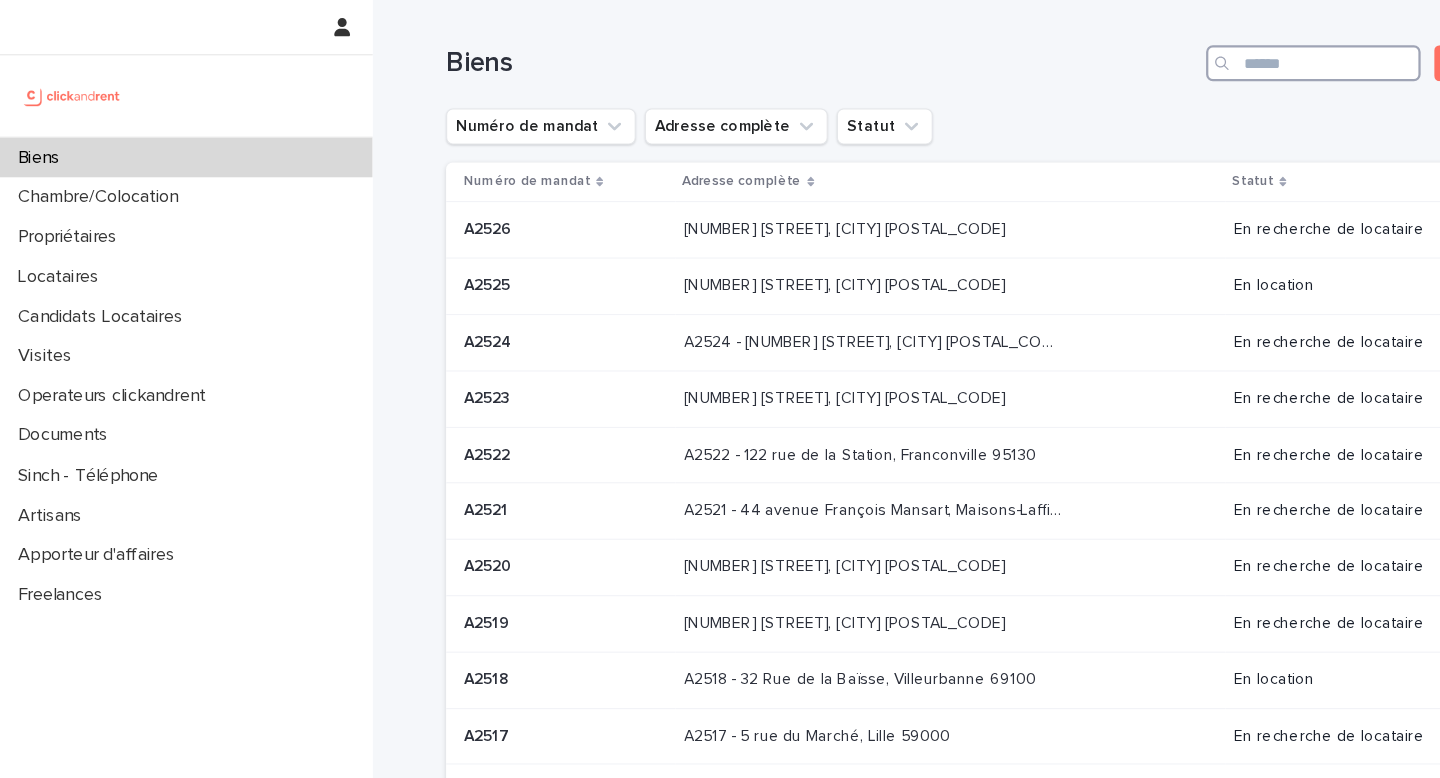 click at bounding box center (1163, 56) 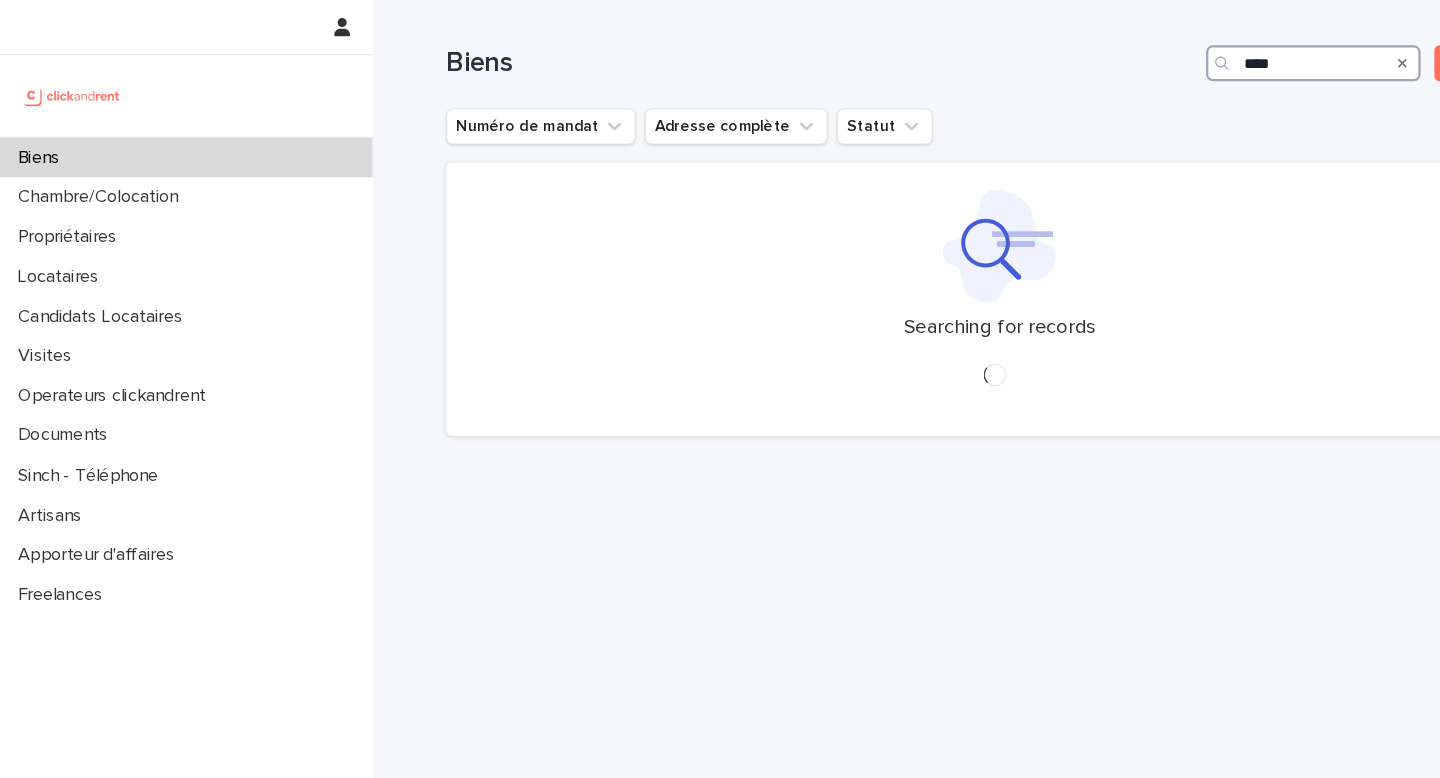 type on "*****" 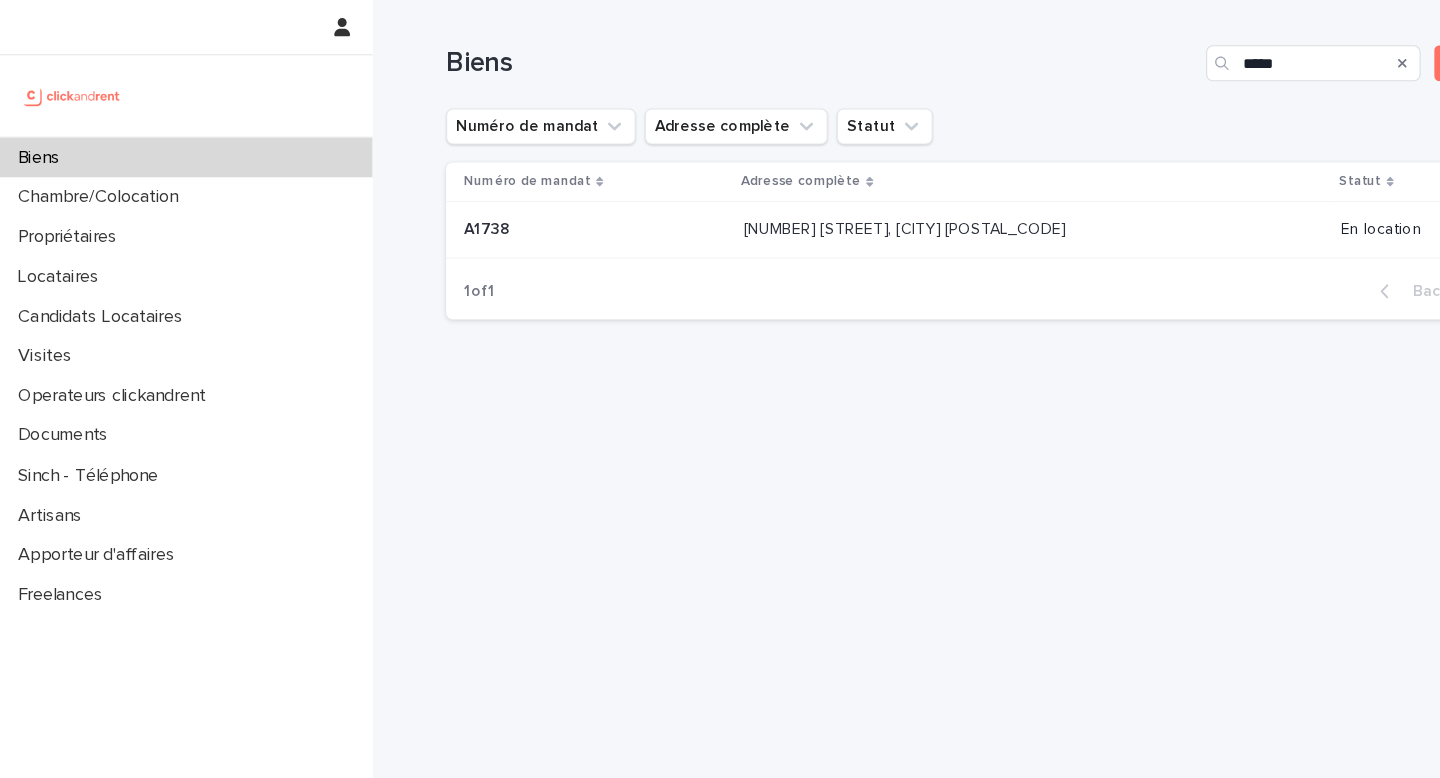 click on "[NUMBER] [STREET], [CITY] [POSTAL_CODE]" at bounding box center [802, 201] 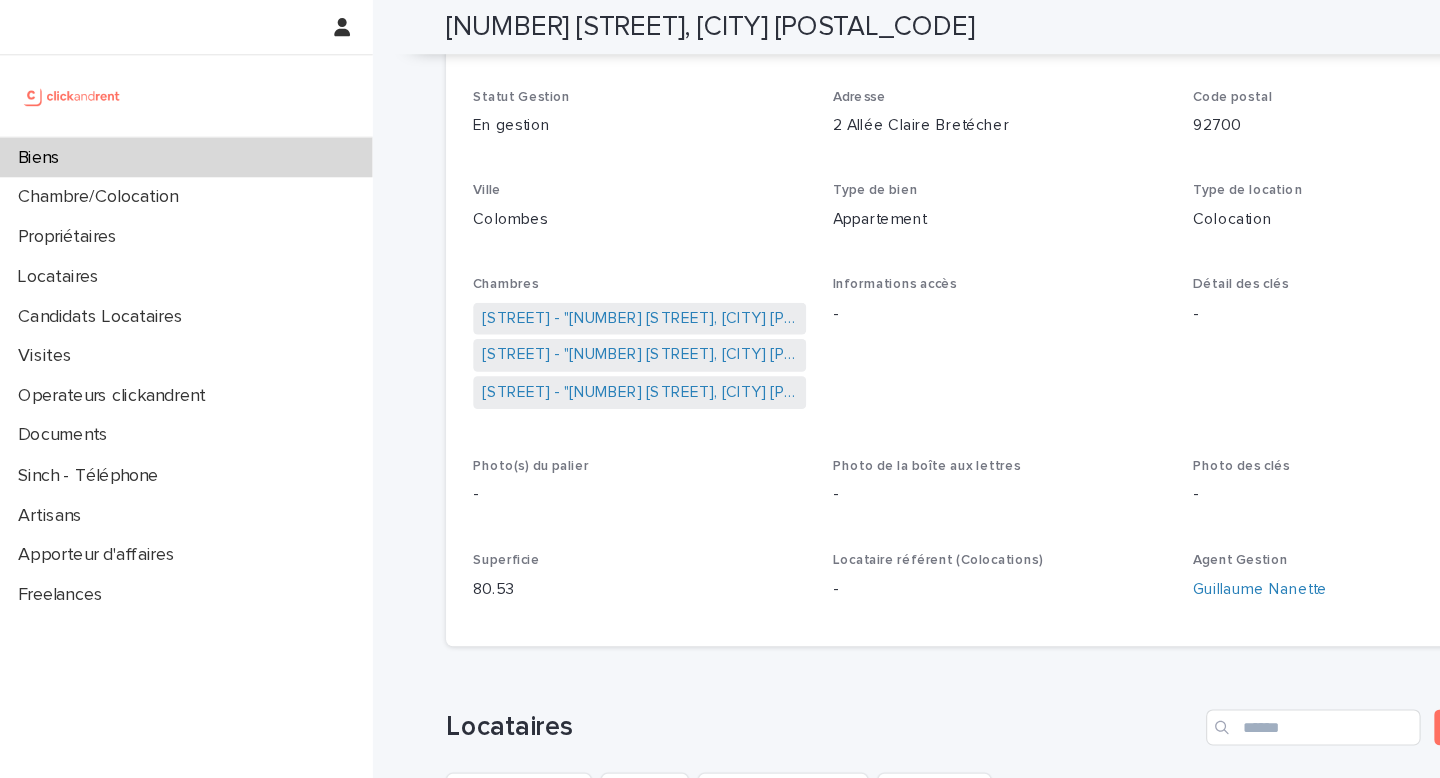 scroll, scrollTop: 216, scrollLeft: 0, axis: vertical 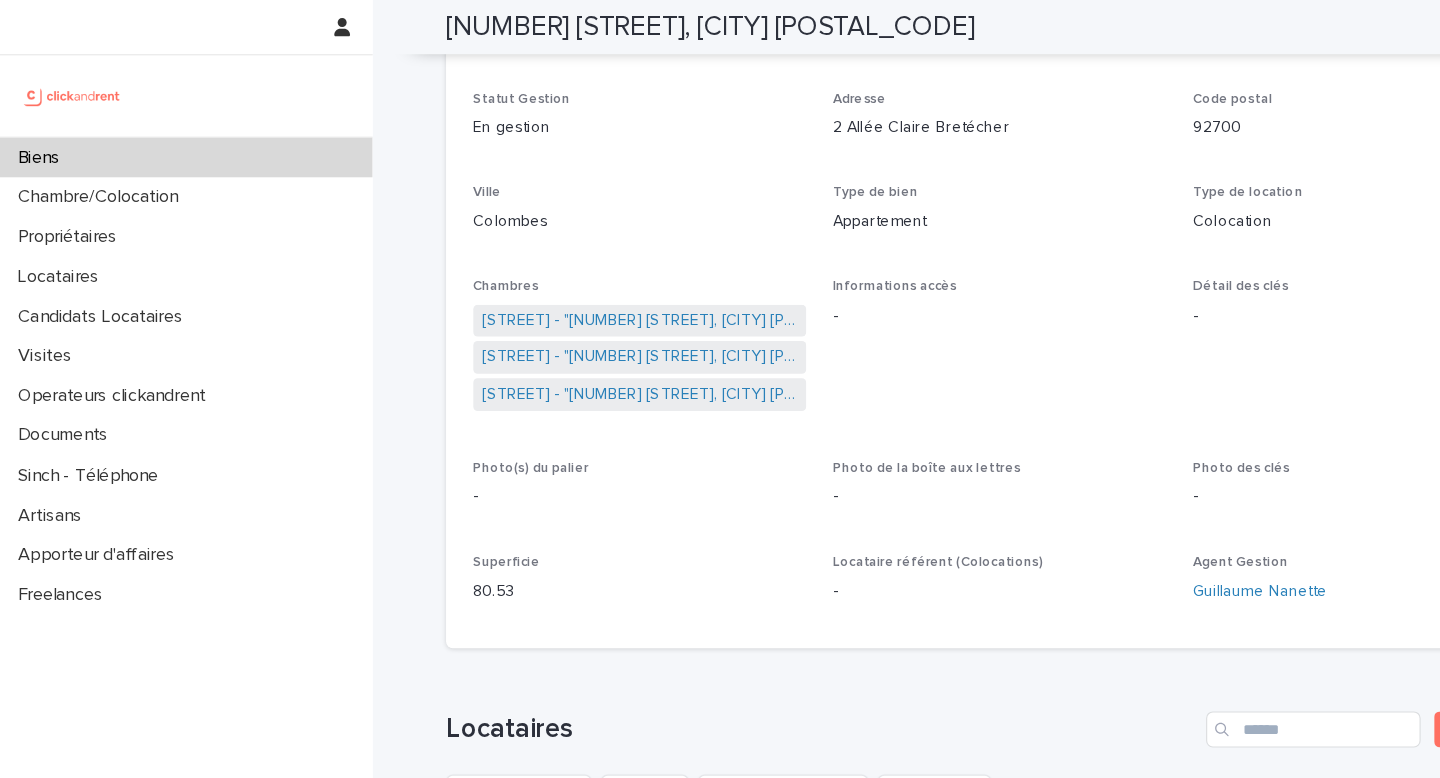 click on "Biens" at bounding box center [165, 139] 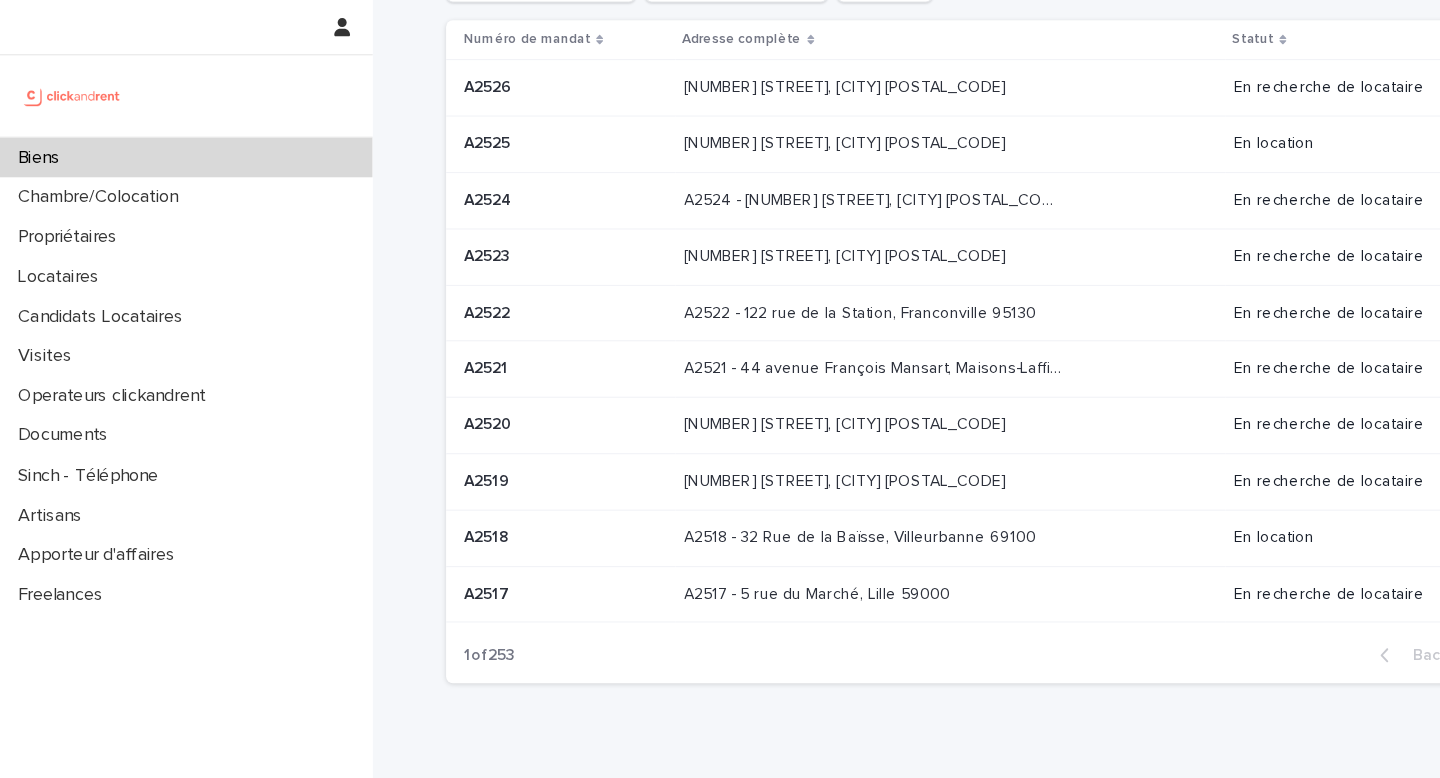 scroll, scrollTop: 0, scrollLeft: 0, axis: both 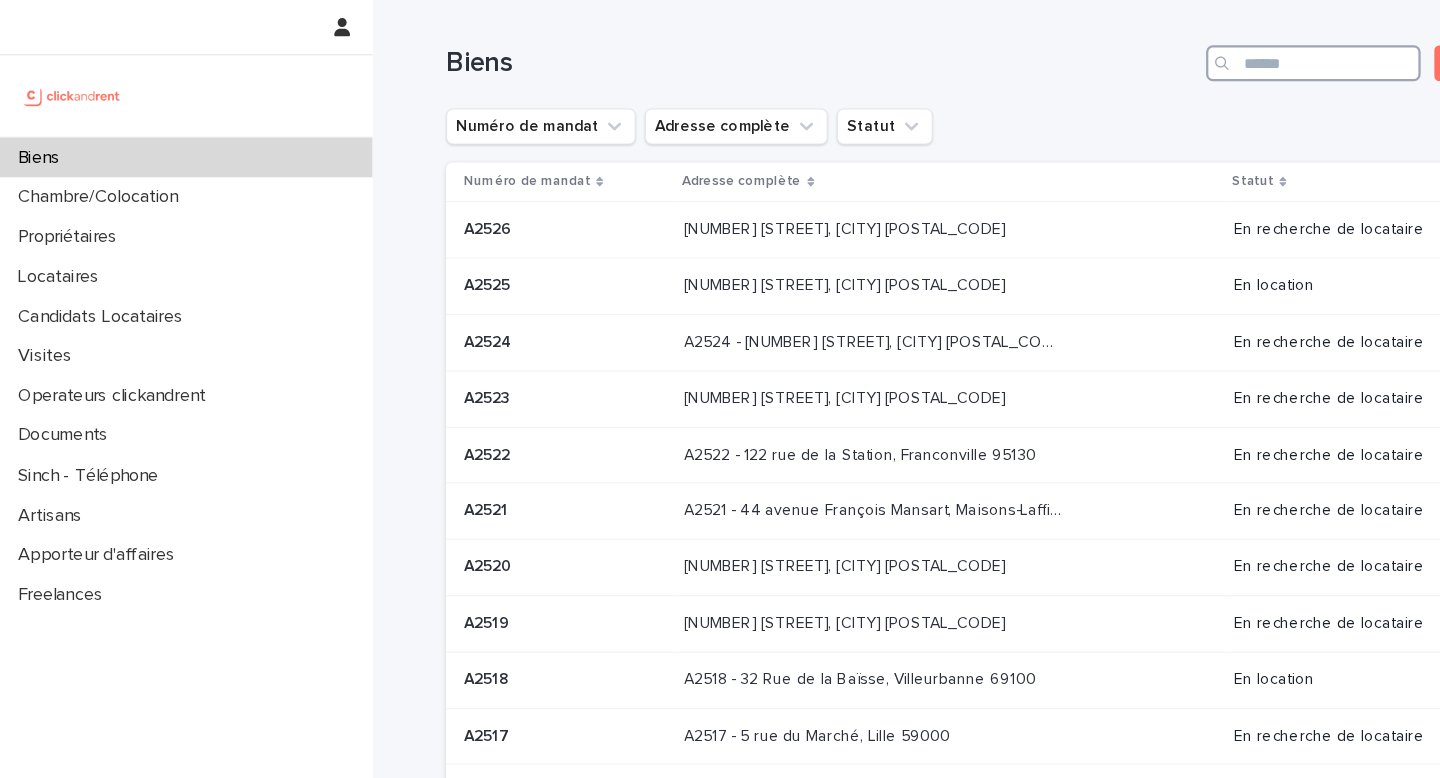 click at bounding box center [1163, 56] 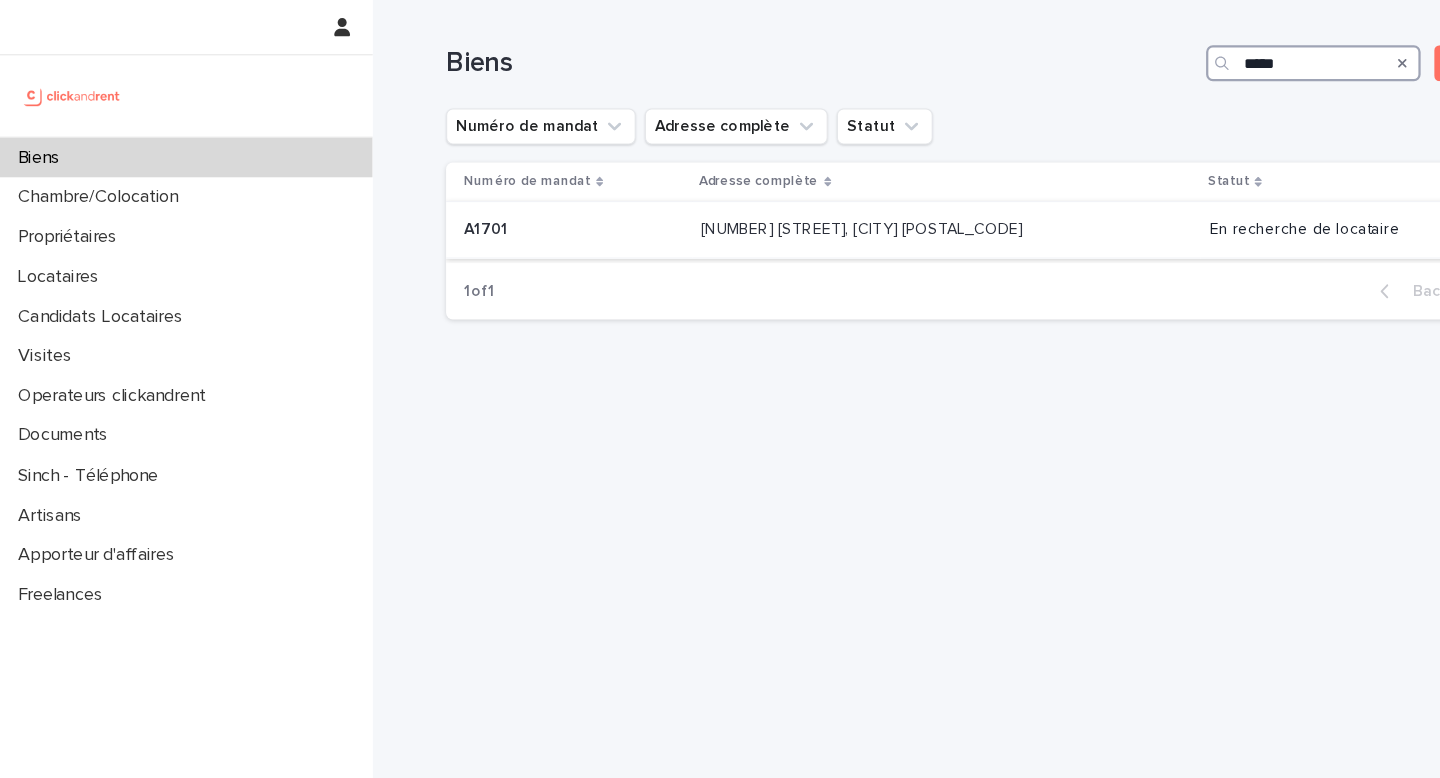 type on "*****" 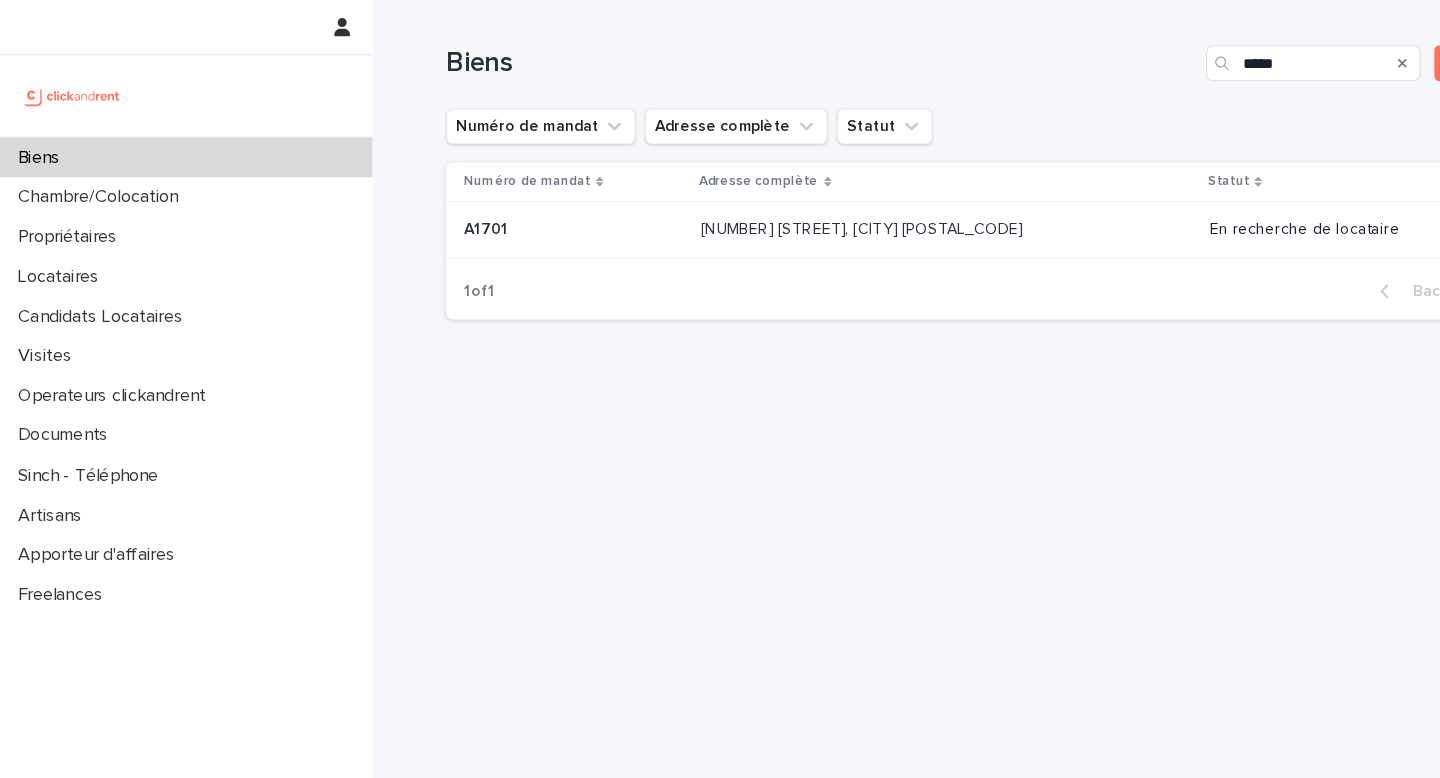 click on "[NUMBER] [STREET], [CITY] [POSTAL_CODE]" at bounding box center [765, 201] 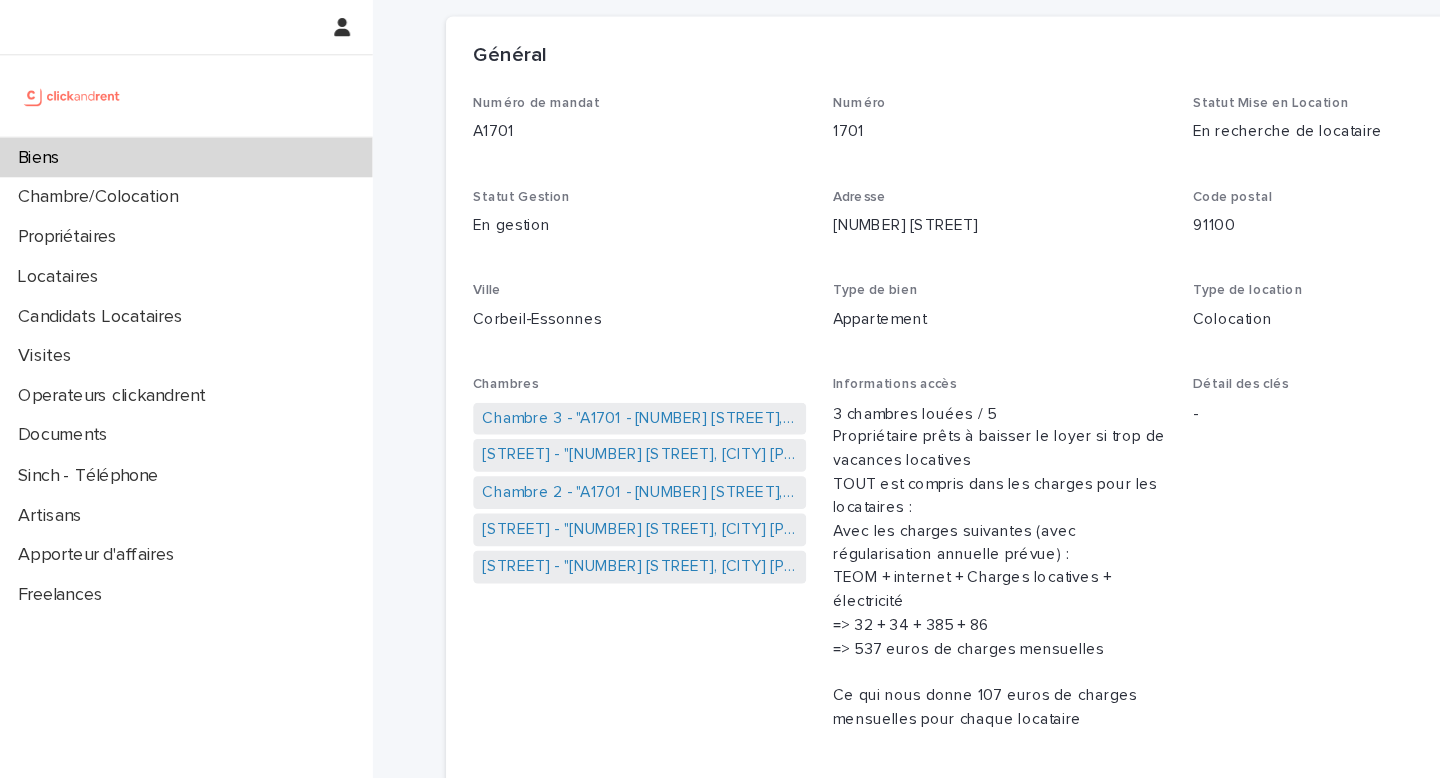 scroll, scrollTop: 132, scrollLeft: 0, axis: vertical 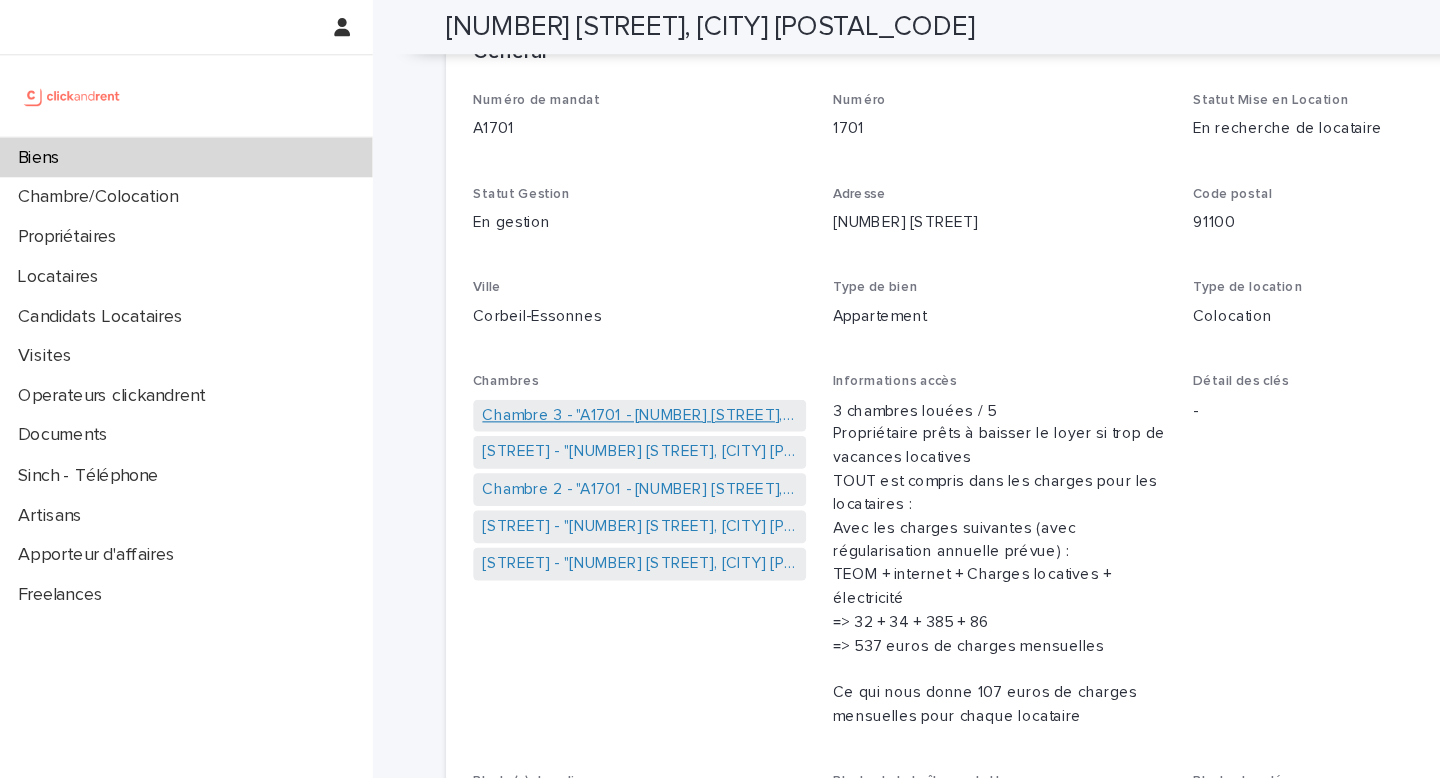 click on "Chambre 3 - "A1701 - [NUMBER] [STREET], [CITY] [POSTAL_CODE]"" at bounding box center [566, 368] 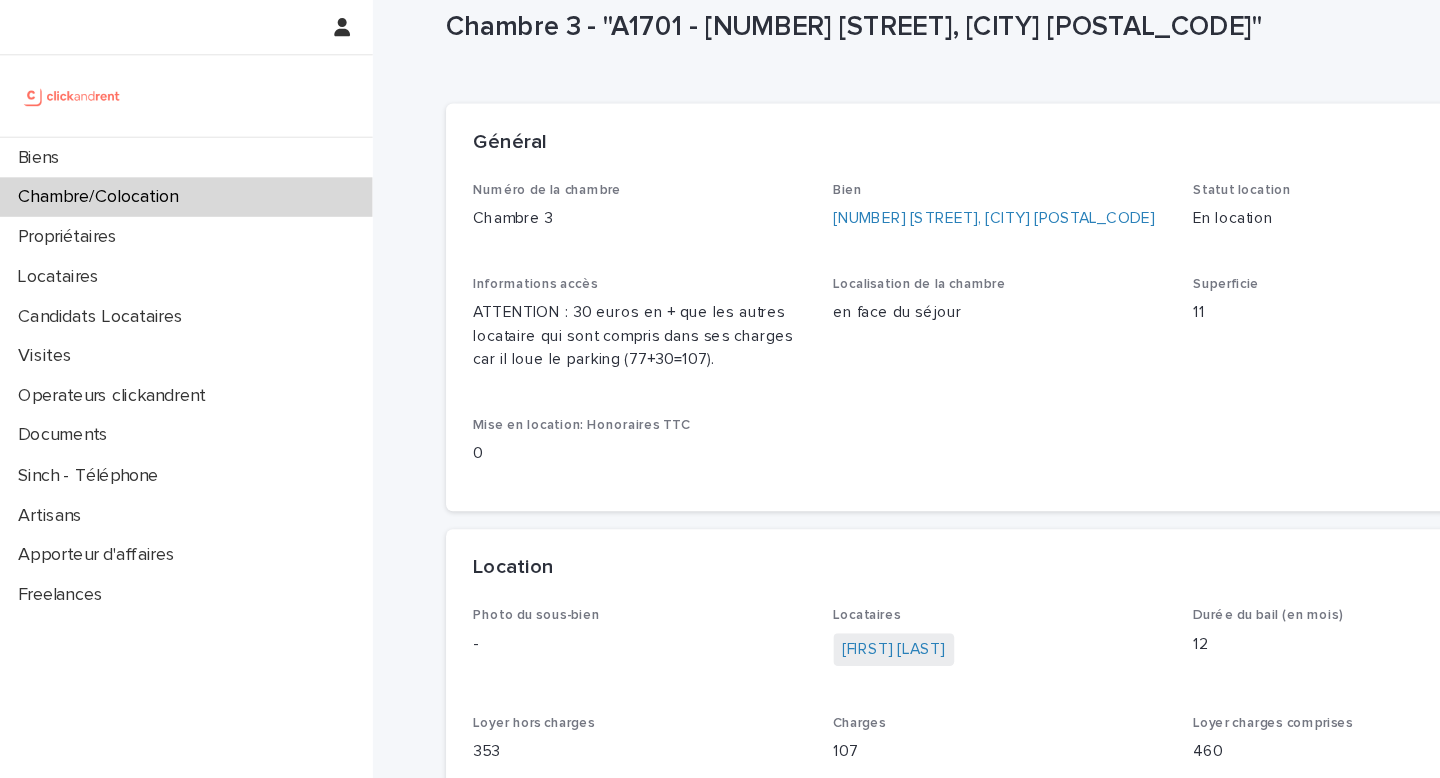 scroll, scrollTop: 0, scrollLeft: 0, axis: both 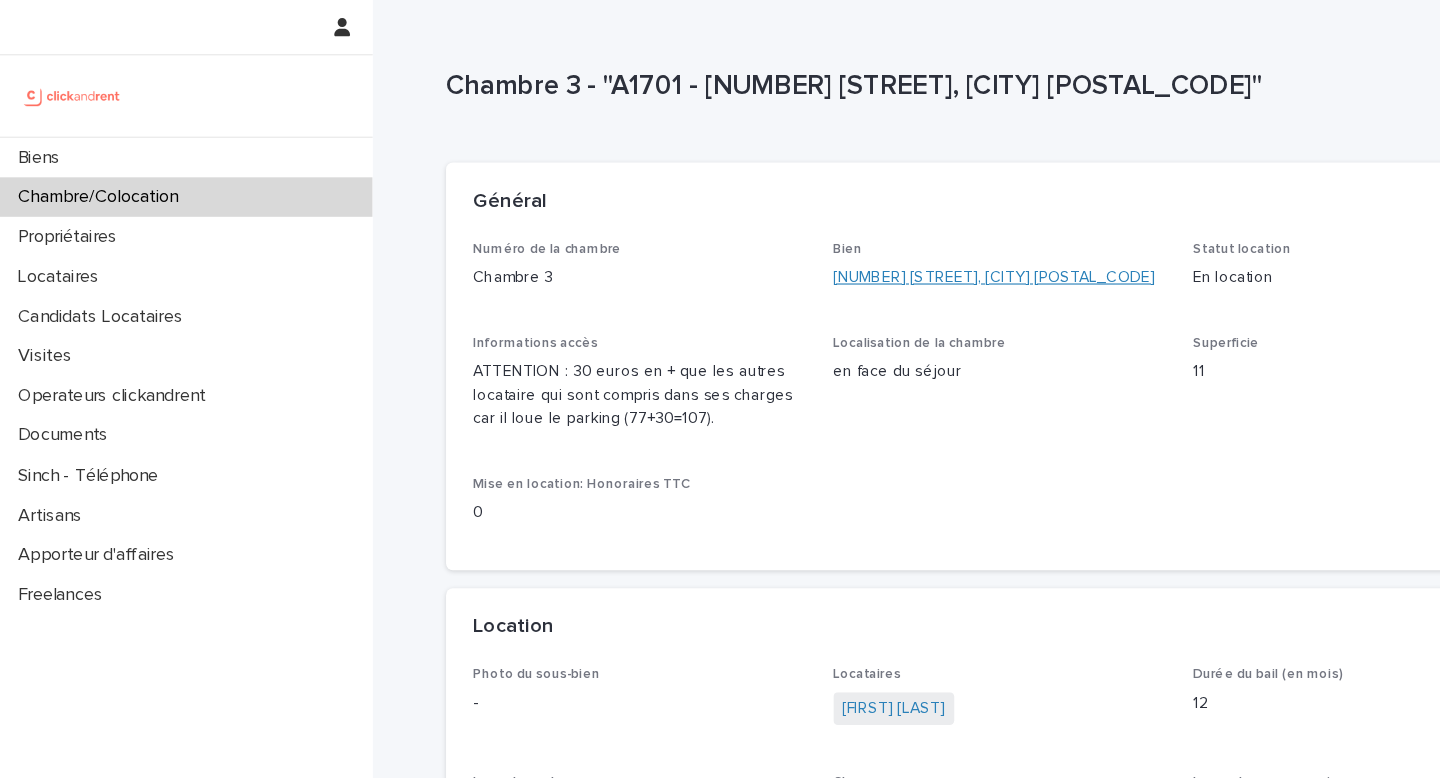 click on "[NUMBER] [STREET], [CITY] [POSTAL_CODE]" at bounding box center (880, 246) 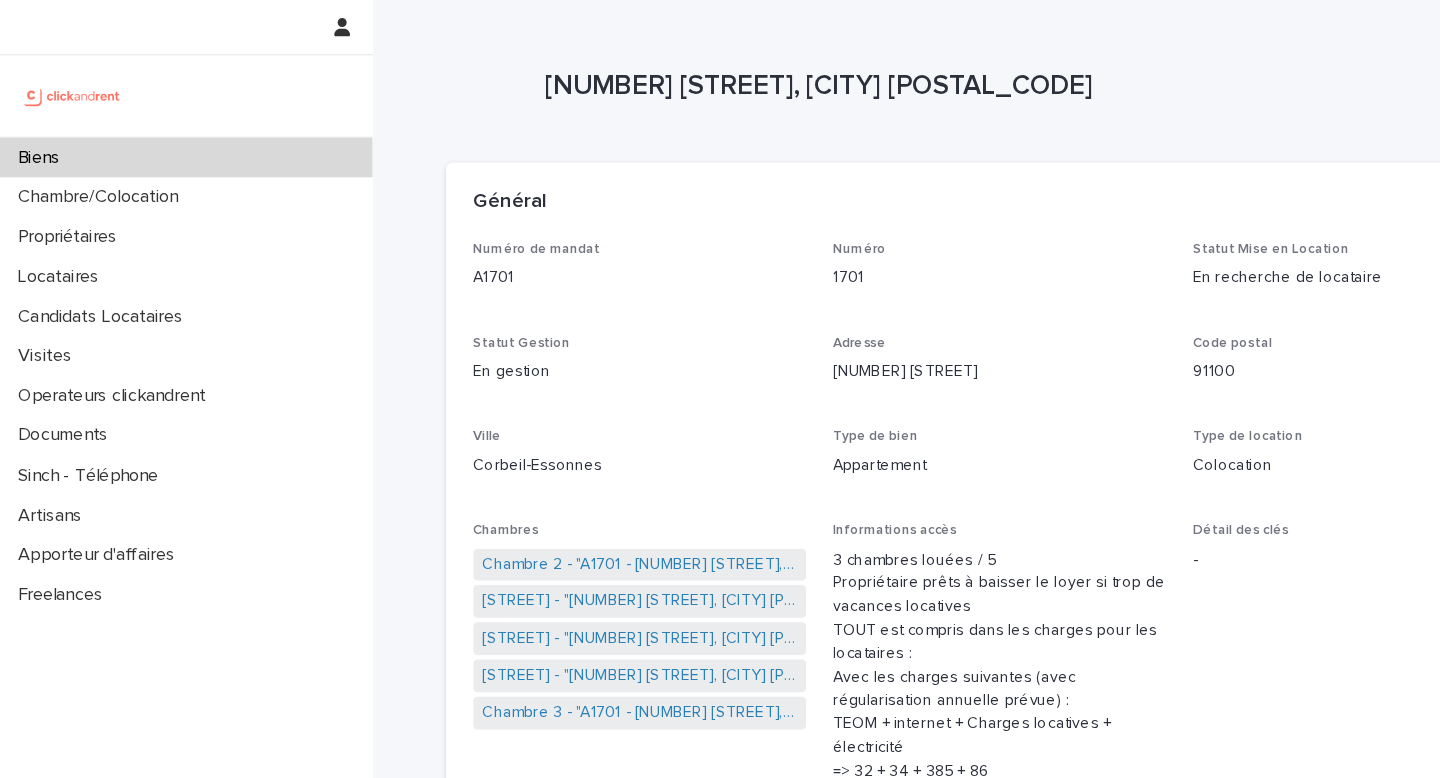 drag, startPoint x: 538, startPoint y: 498, endPoint x: 574, endPoint y: 2, distance: 497.30475 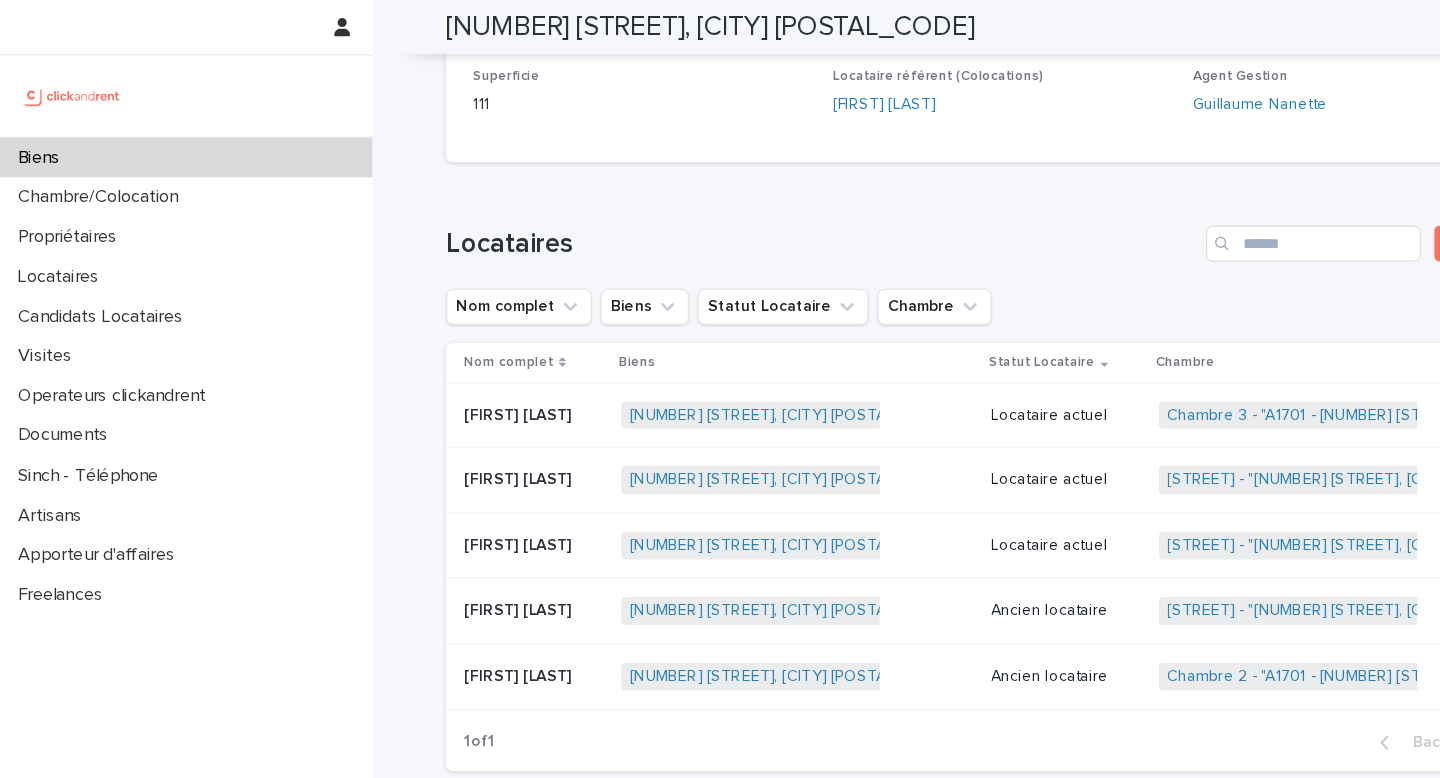 scroll, scrollTop: 920, scrollLeft: 0, axis: vertical 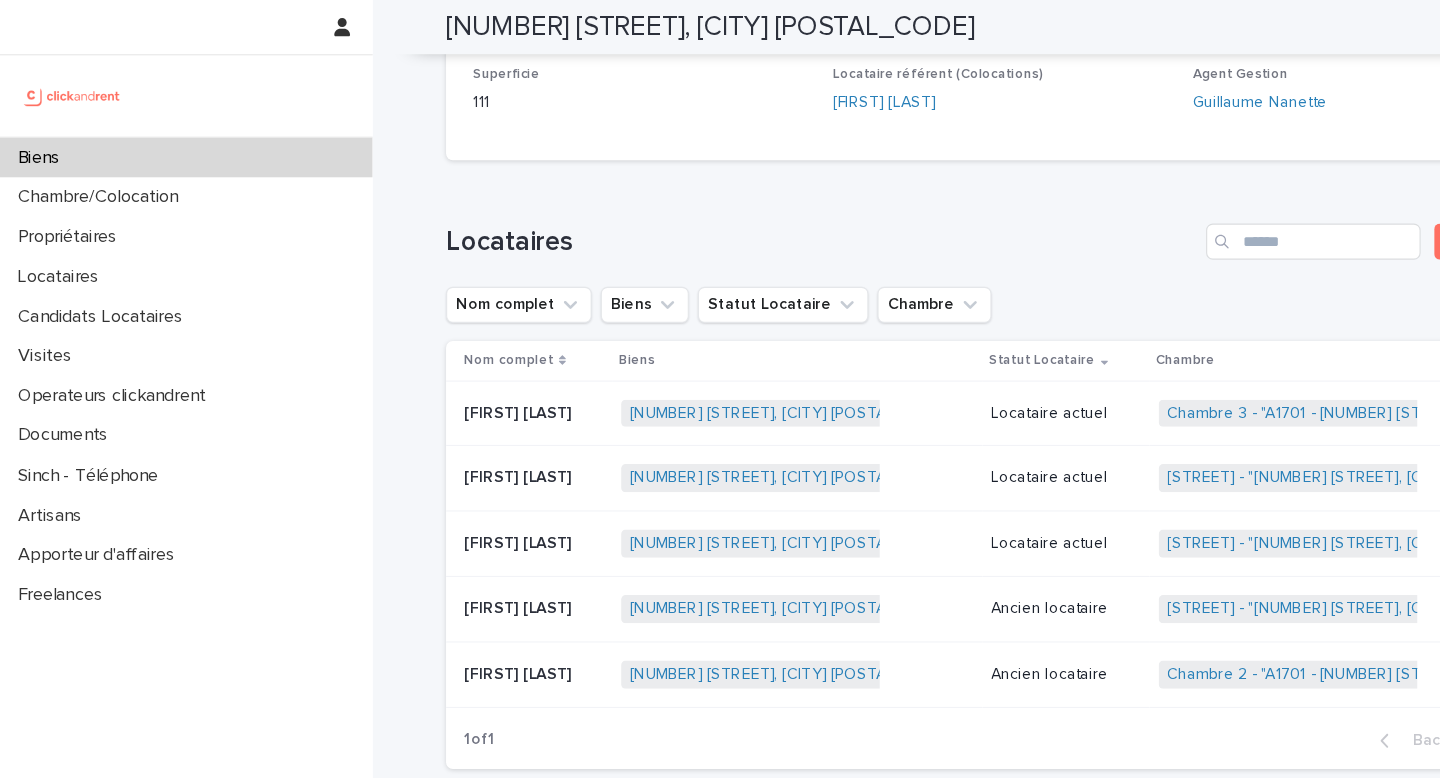 click on "Locataire actuel" at bounding box center (944, 366) 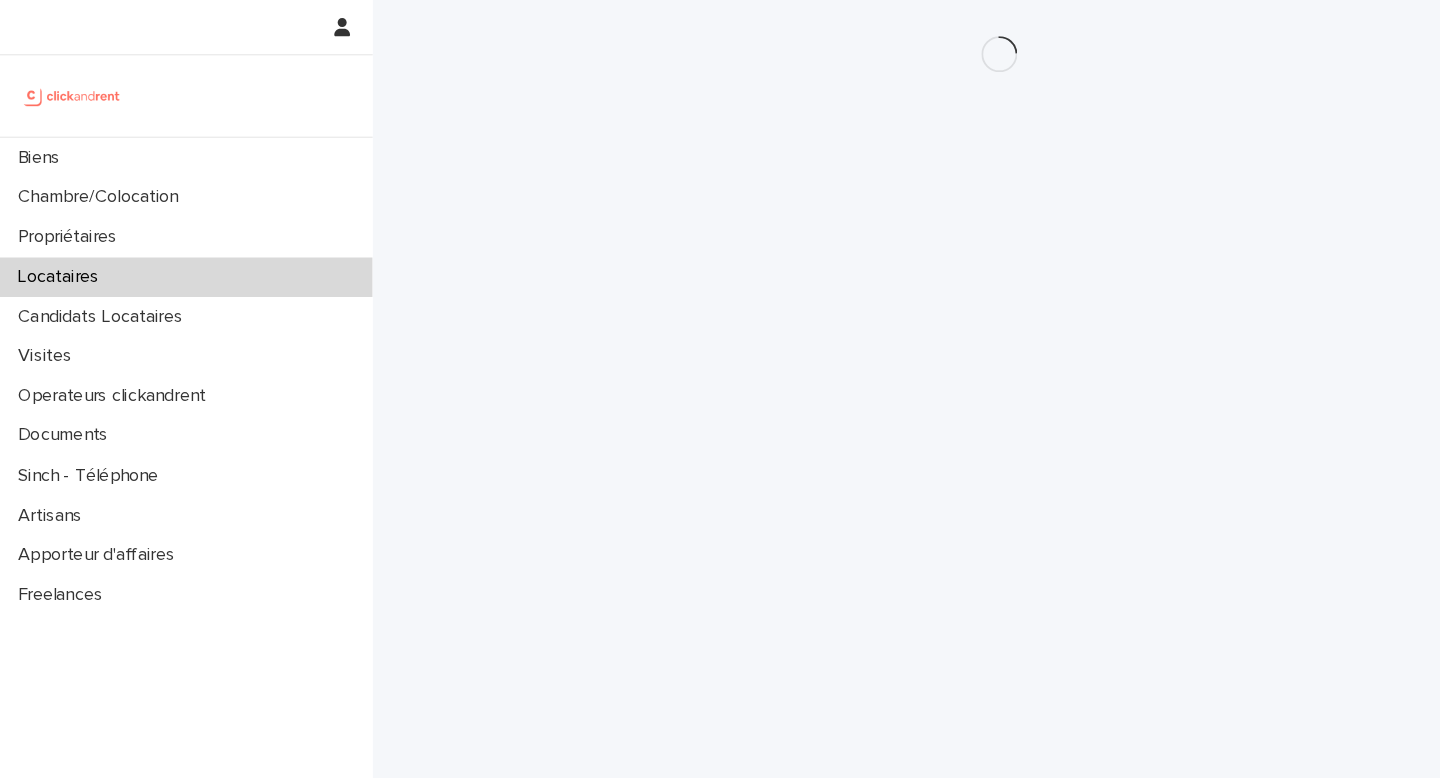scroll, scrollTop: 0, scrollLeft: 0, axis: both 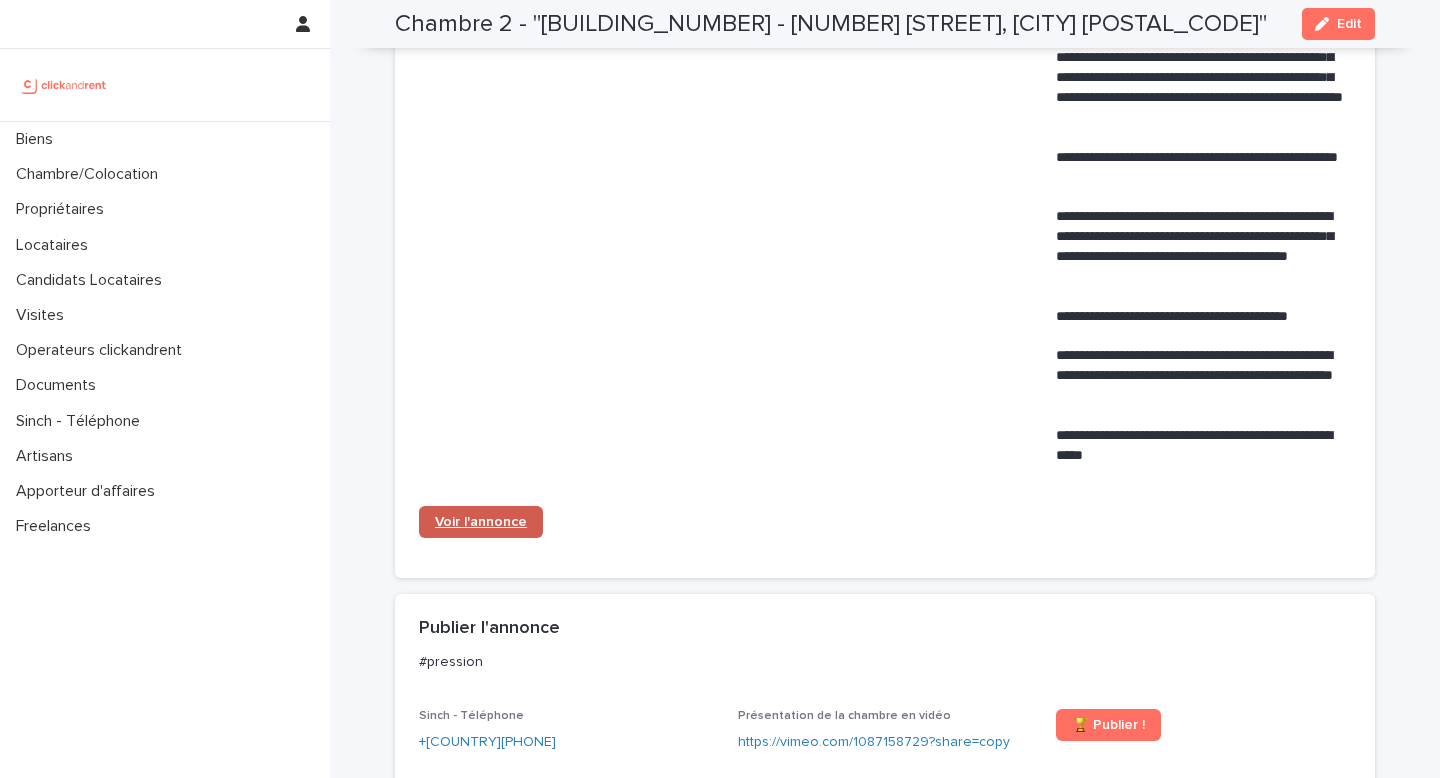 click on "Voir l'annonce" at bounding box center (481, 522) 